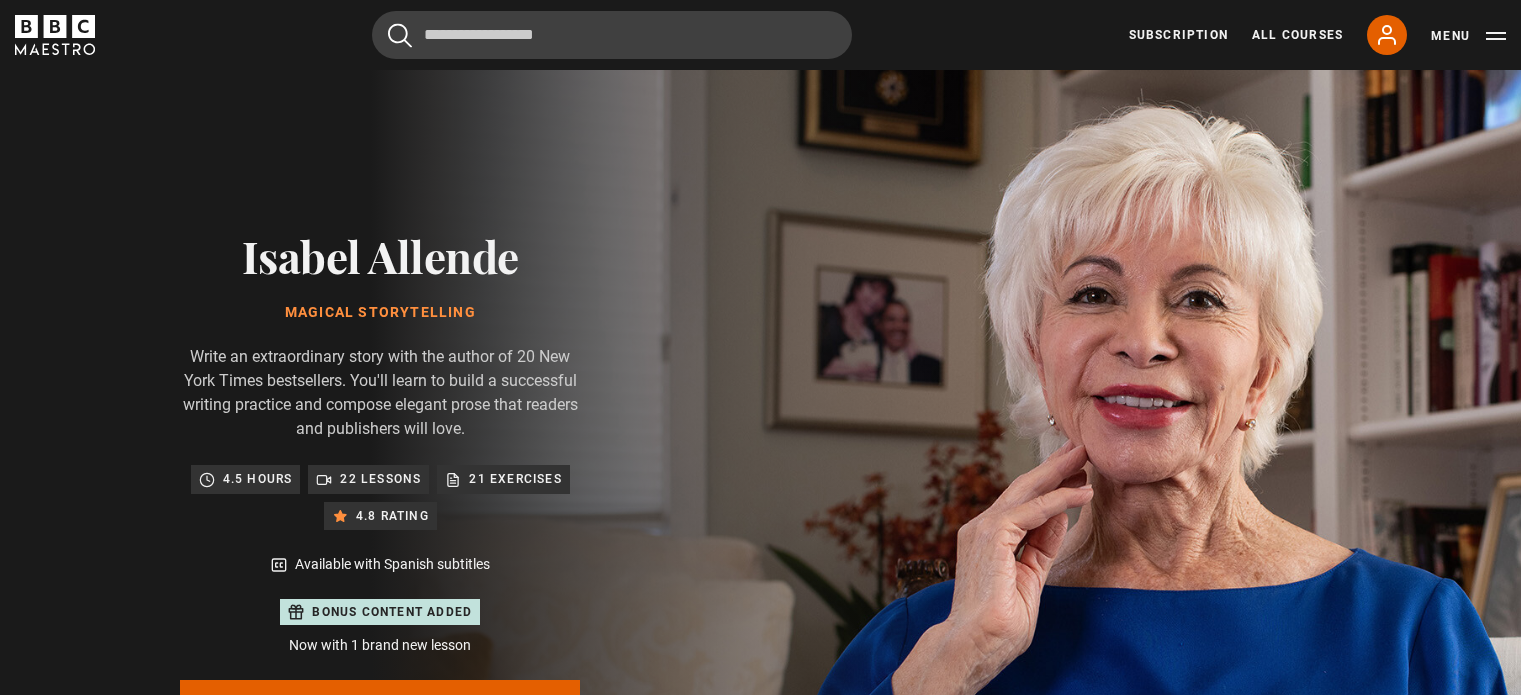 scroll, scrollTop: 900, scrollLeft: 0, axis: vertical 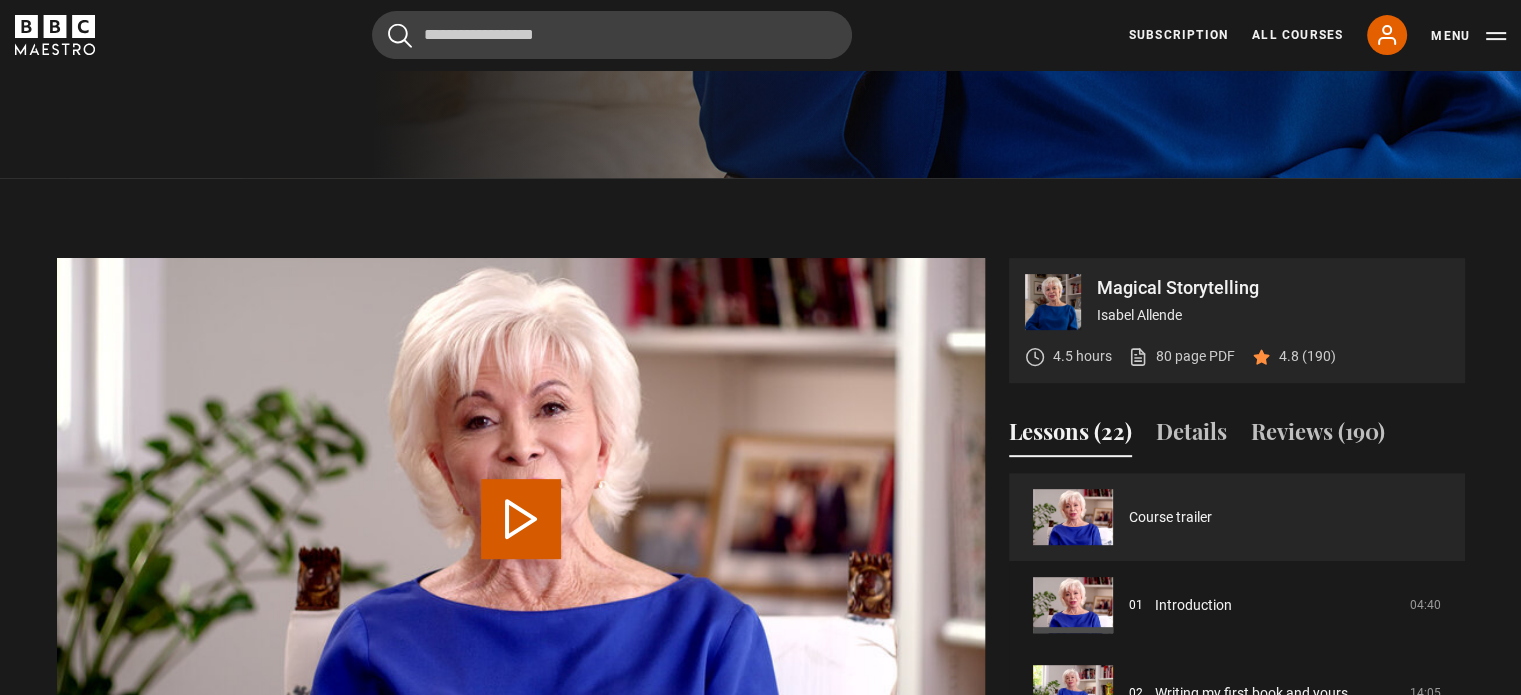 drag, startPoint x: 626, startPoint y: 423, endPoint x: 644, endPoint y: 395, distance: 33.286633 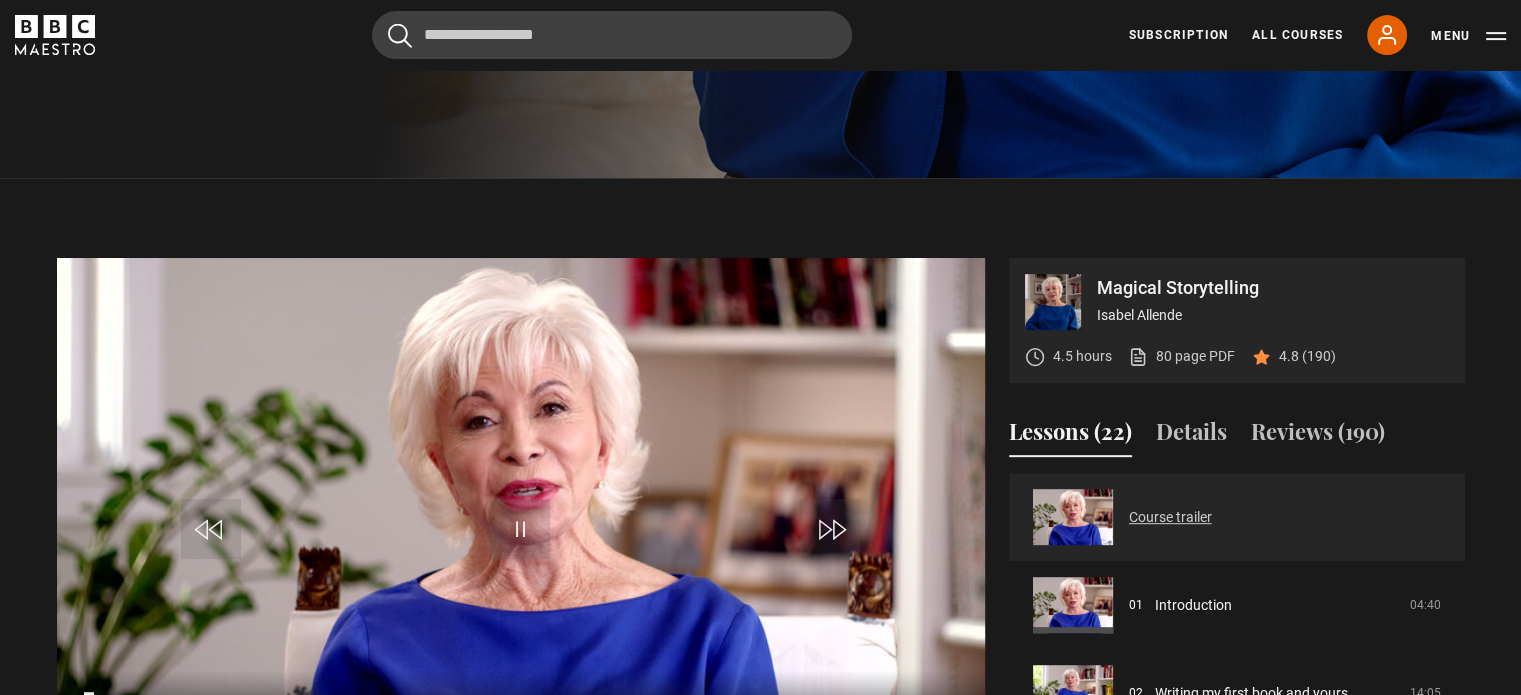 click on "Course trailer" at bounding box center [1170, 517] 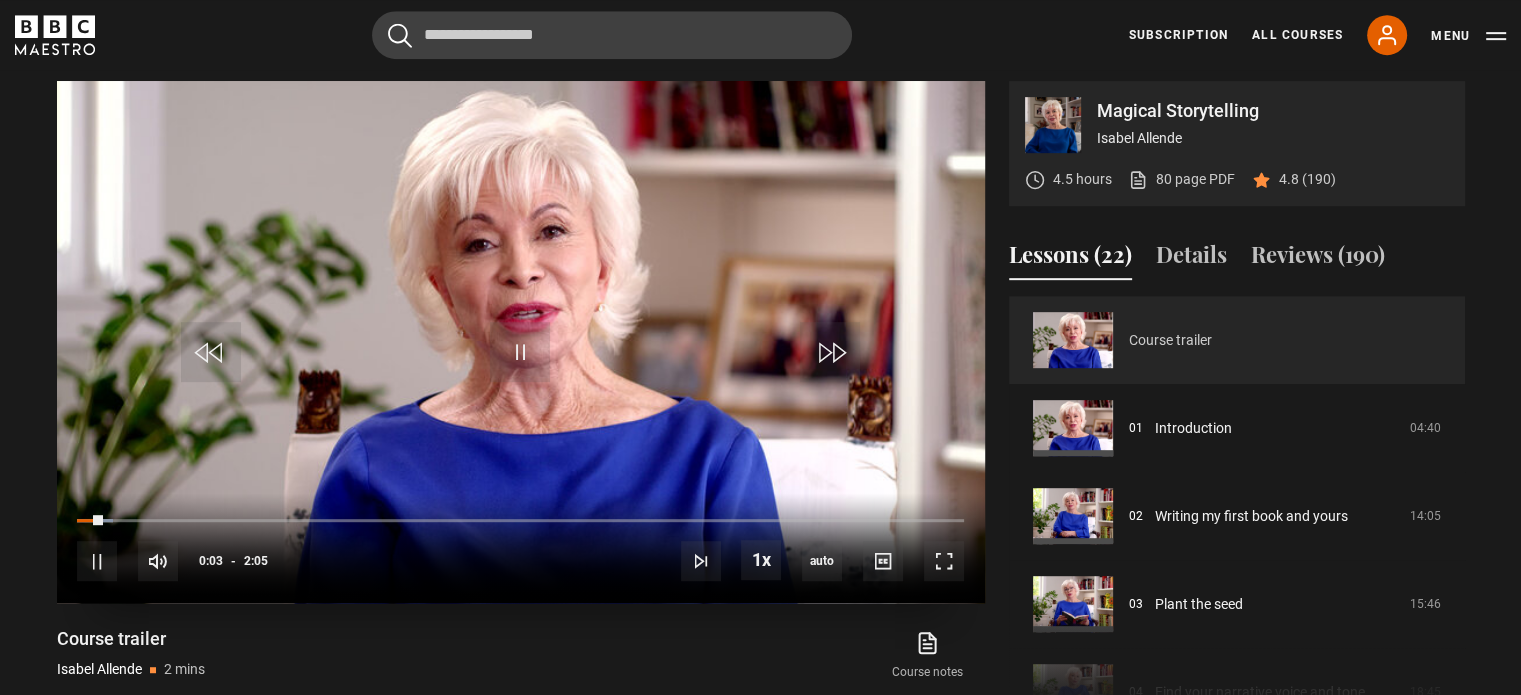 scroll, scrollTop: 1000, scrollLeft: 0, axis: vertical 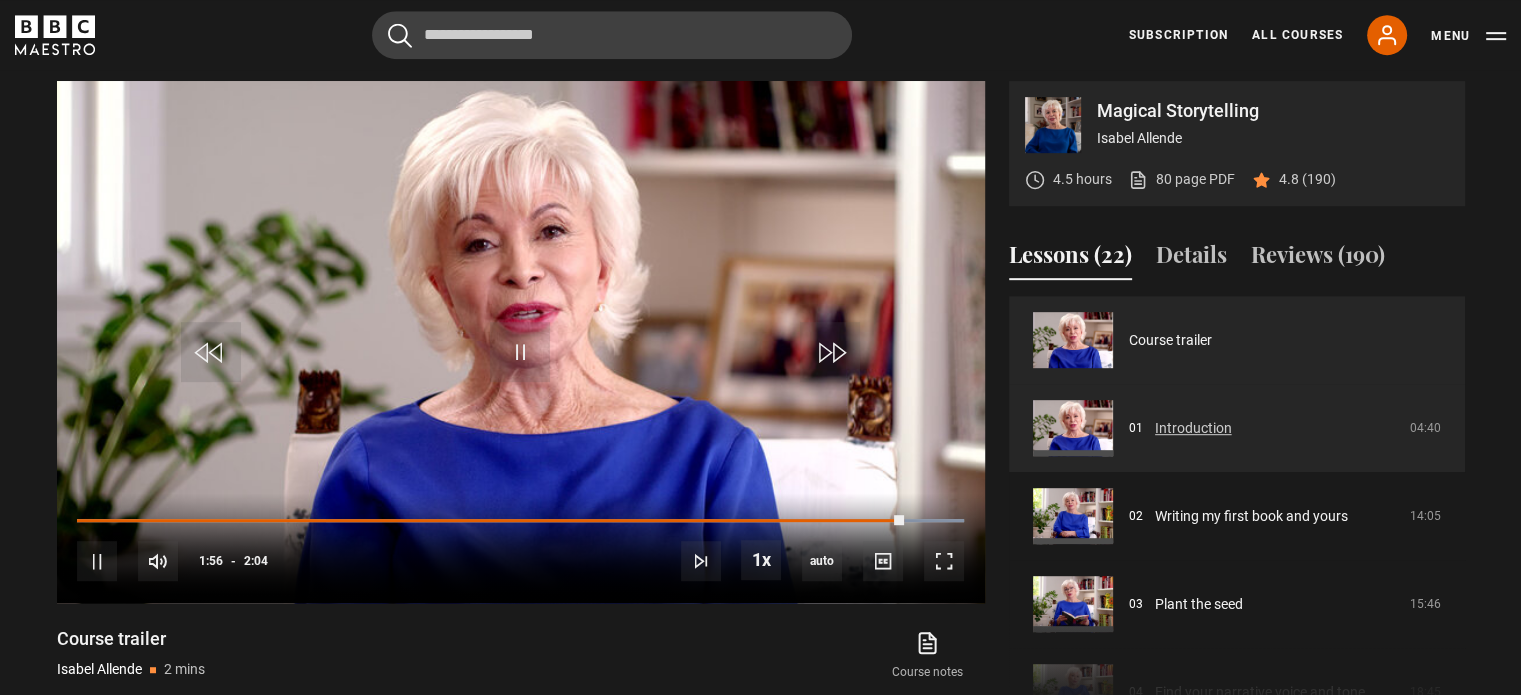 click on "Introduction" at bounding box center (1193, 428) 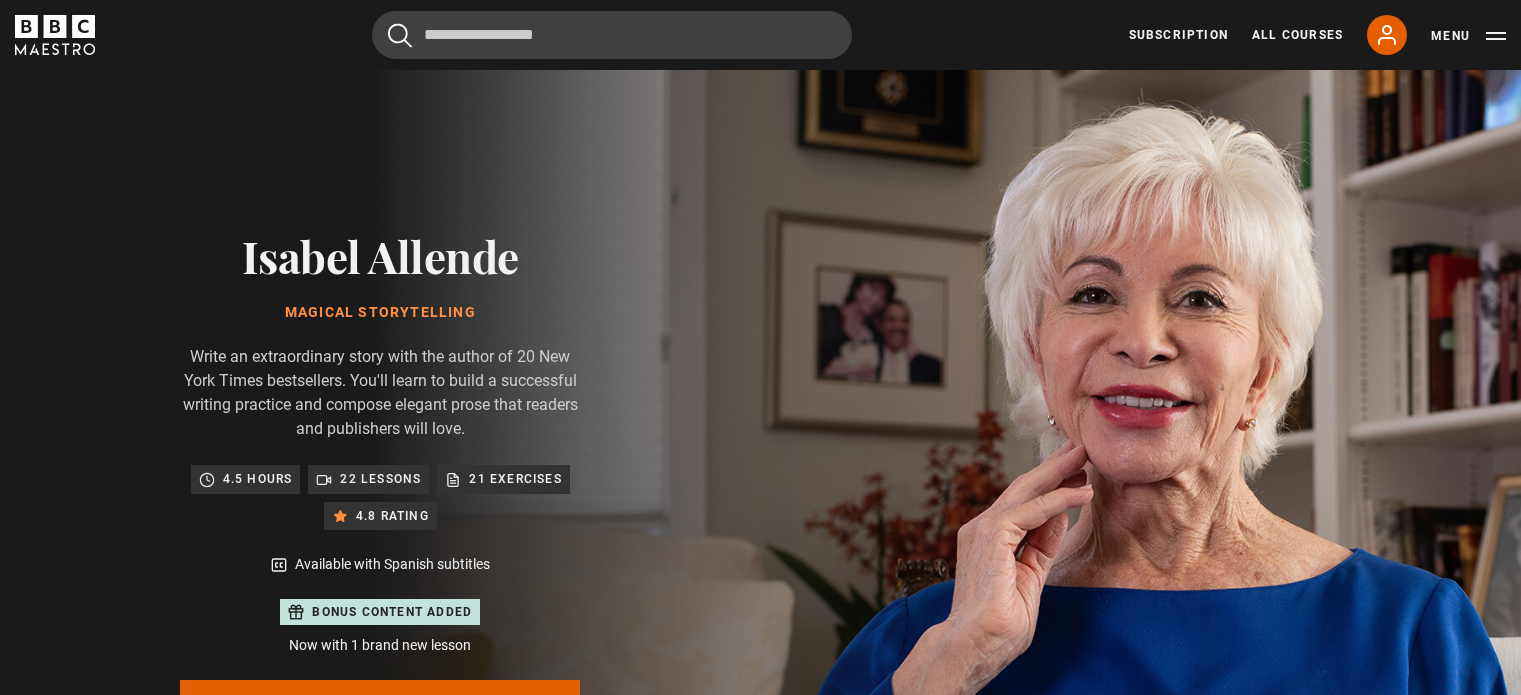 scroll, scrollTop: 977, scrollLeft: 0, axis: vertical 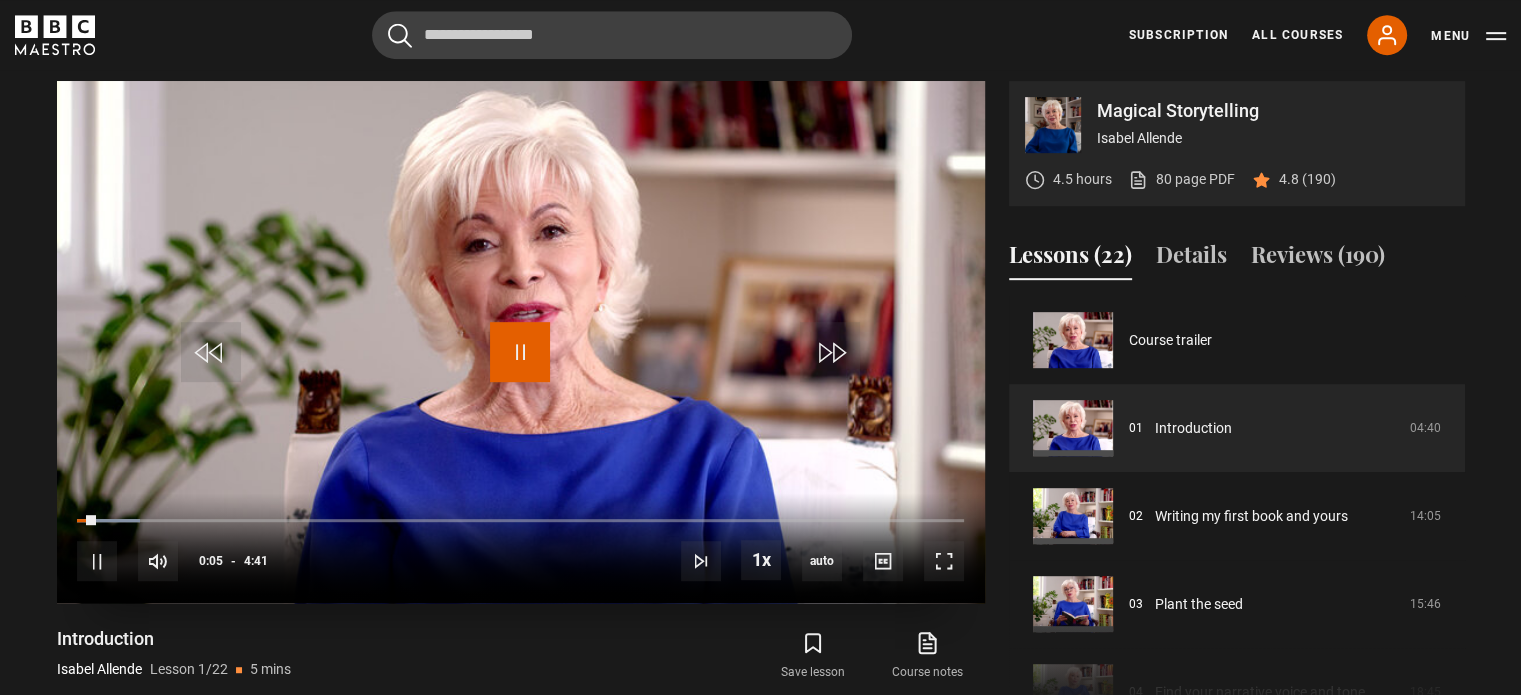 click at bounding box center (520, 352) 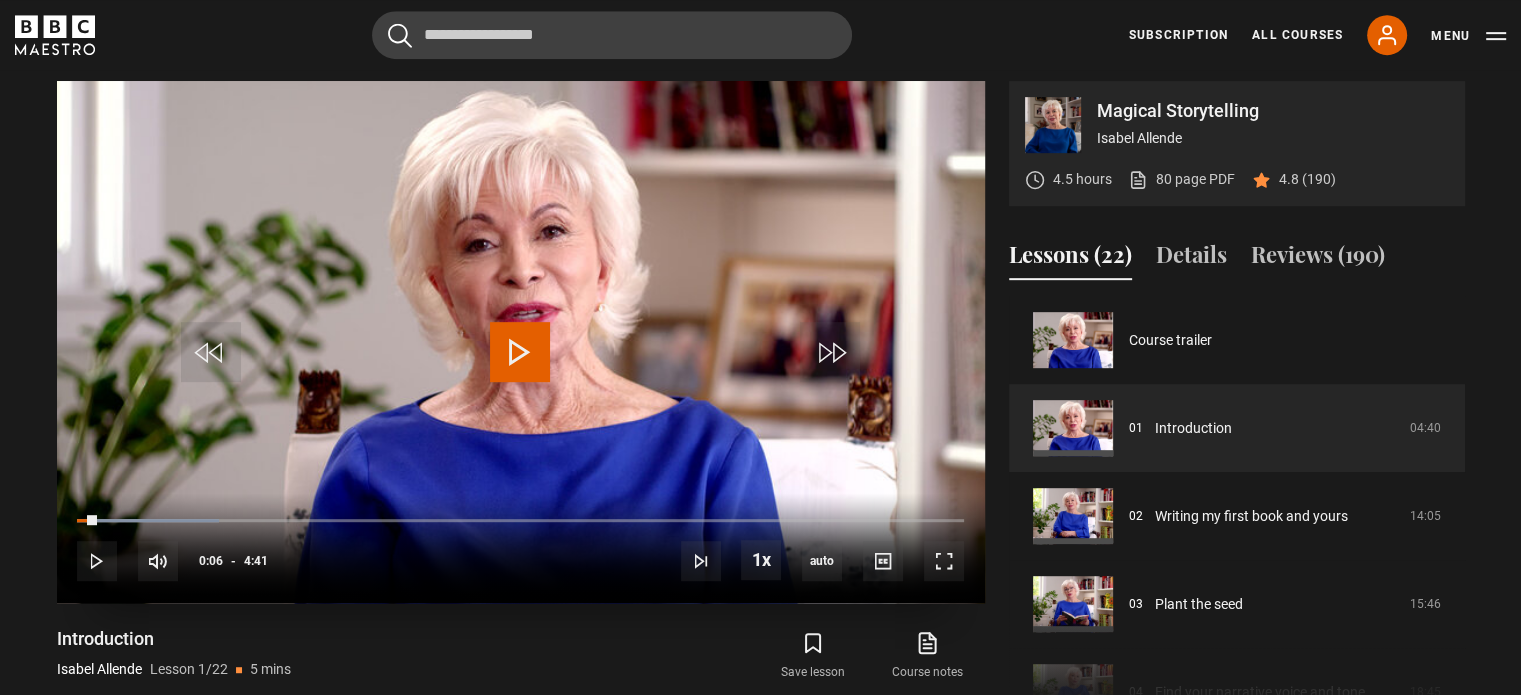 click at bounding box center (520, 352) 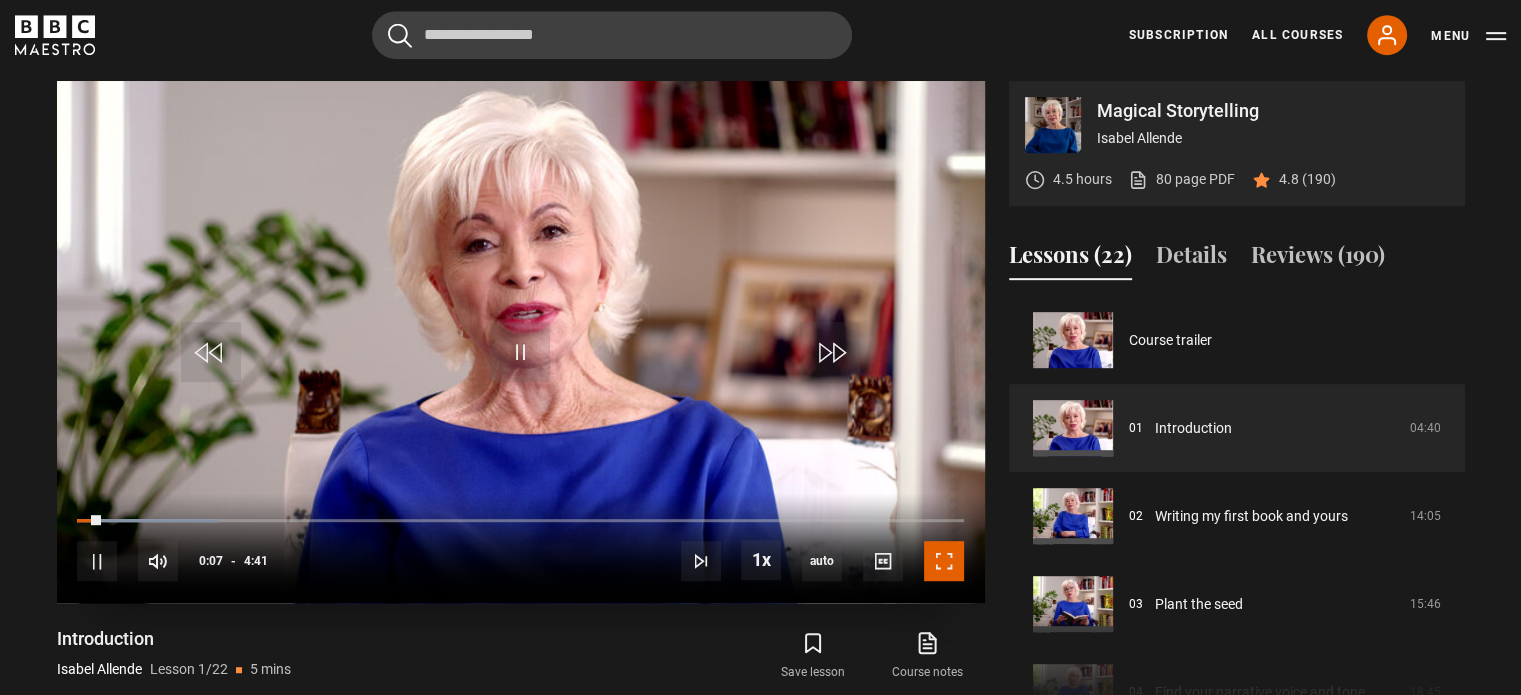 click at bounding box center (944, 561) 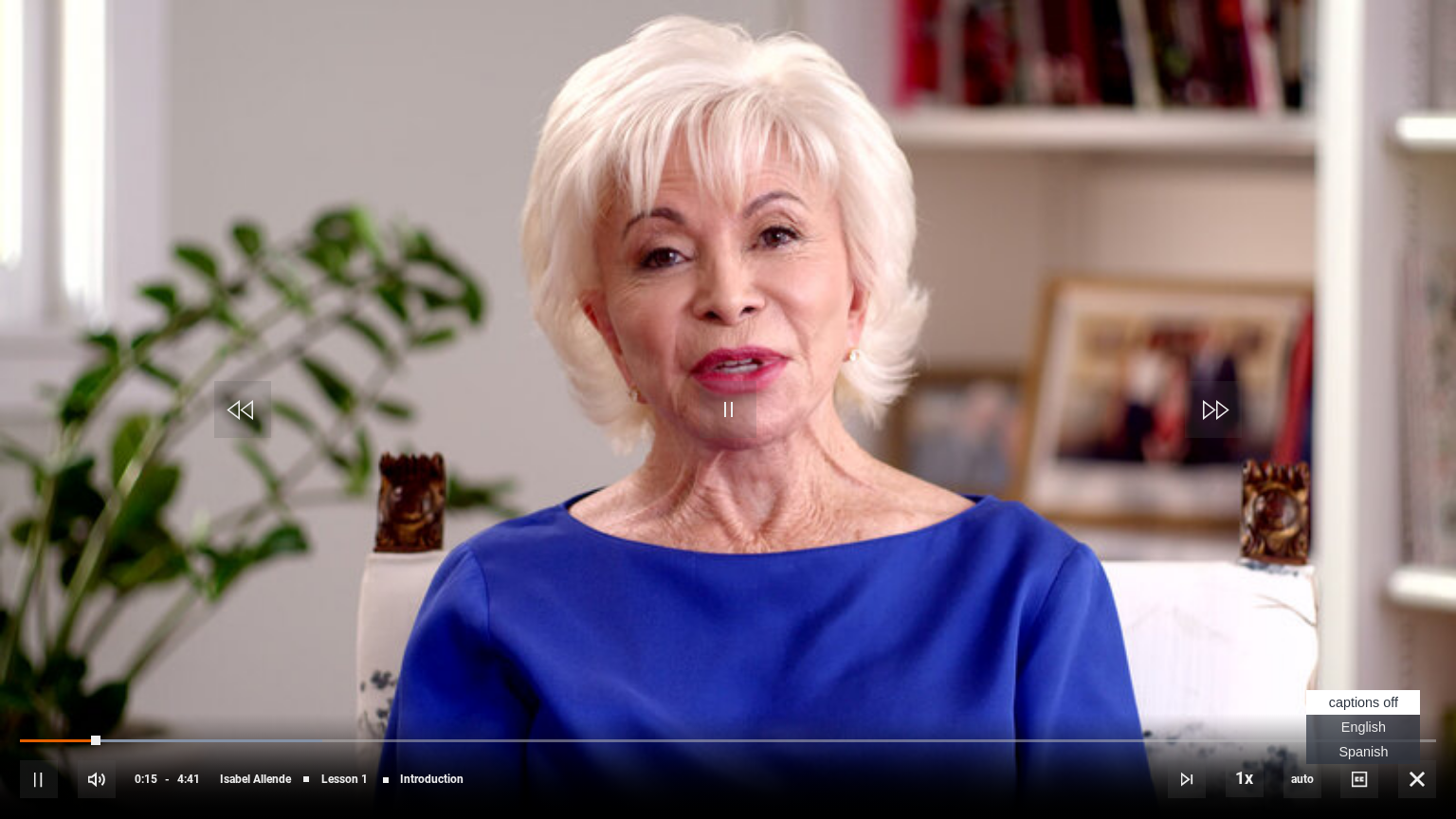 click on "English  Captions" at bounding box center [1363, 727] 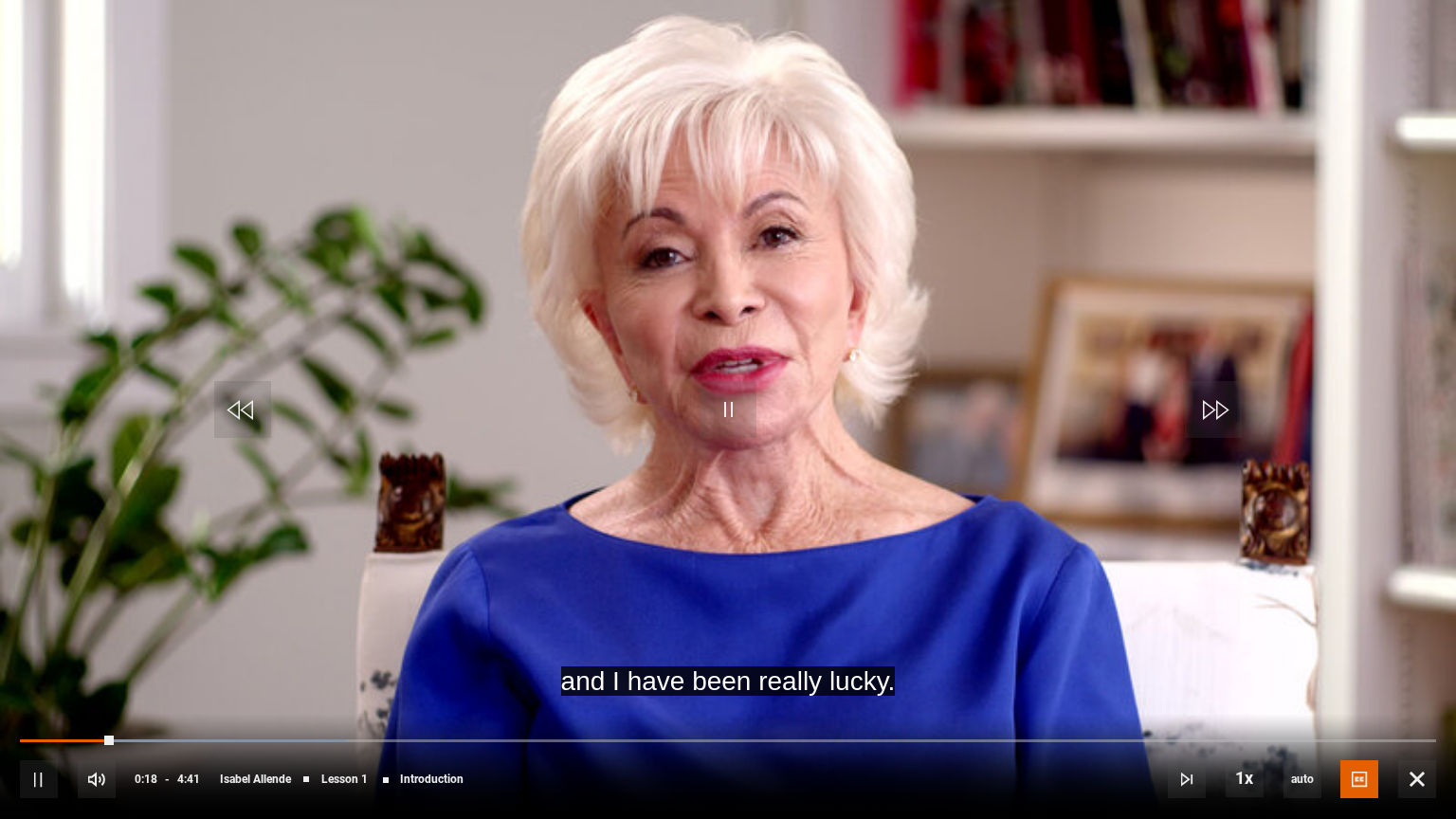 drag, startPoint x: 209, startPoint y: 777, endPoint x: 237, endPoint y: 774, distance: 28.160256 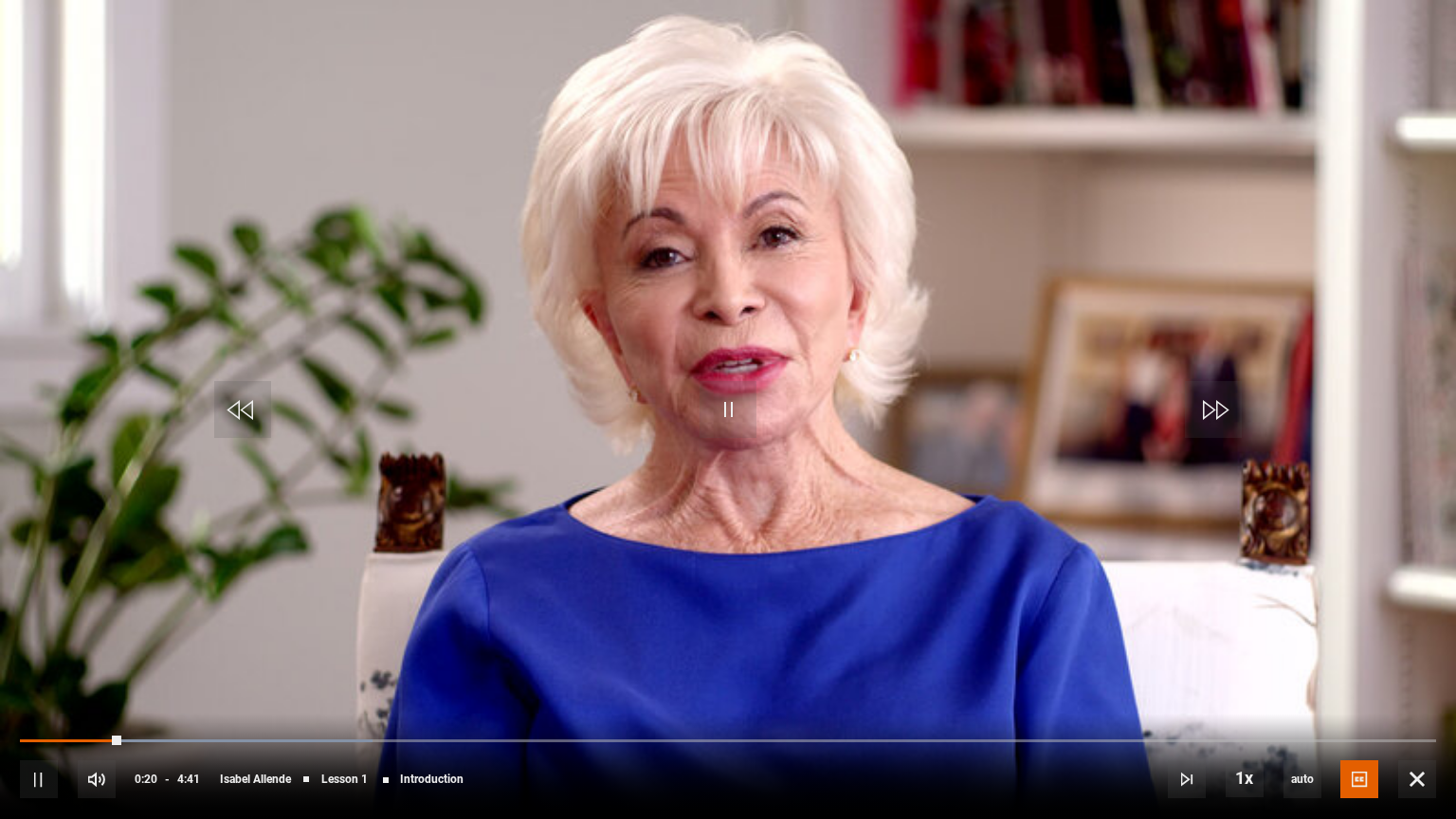 click at bounding box center (728, 410) 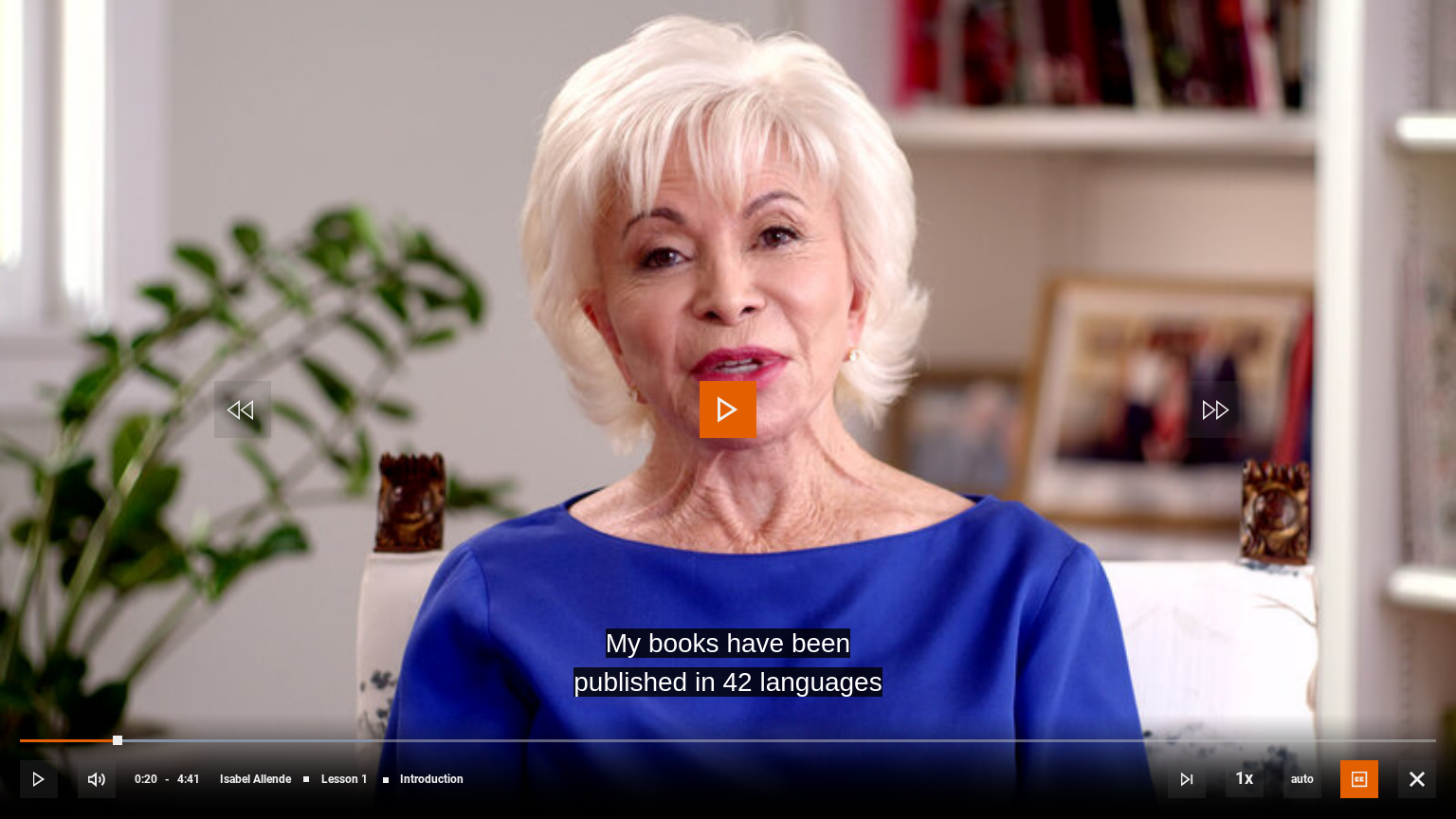 click at bounding box center (728, 410) 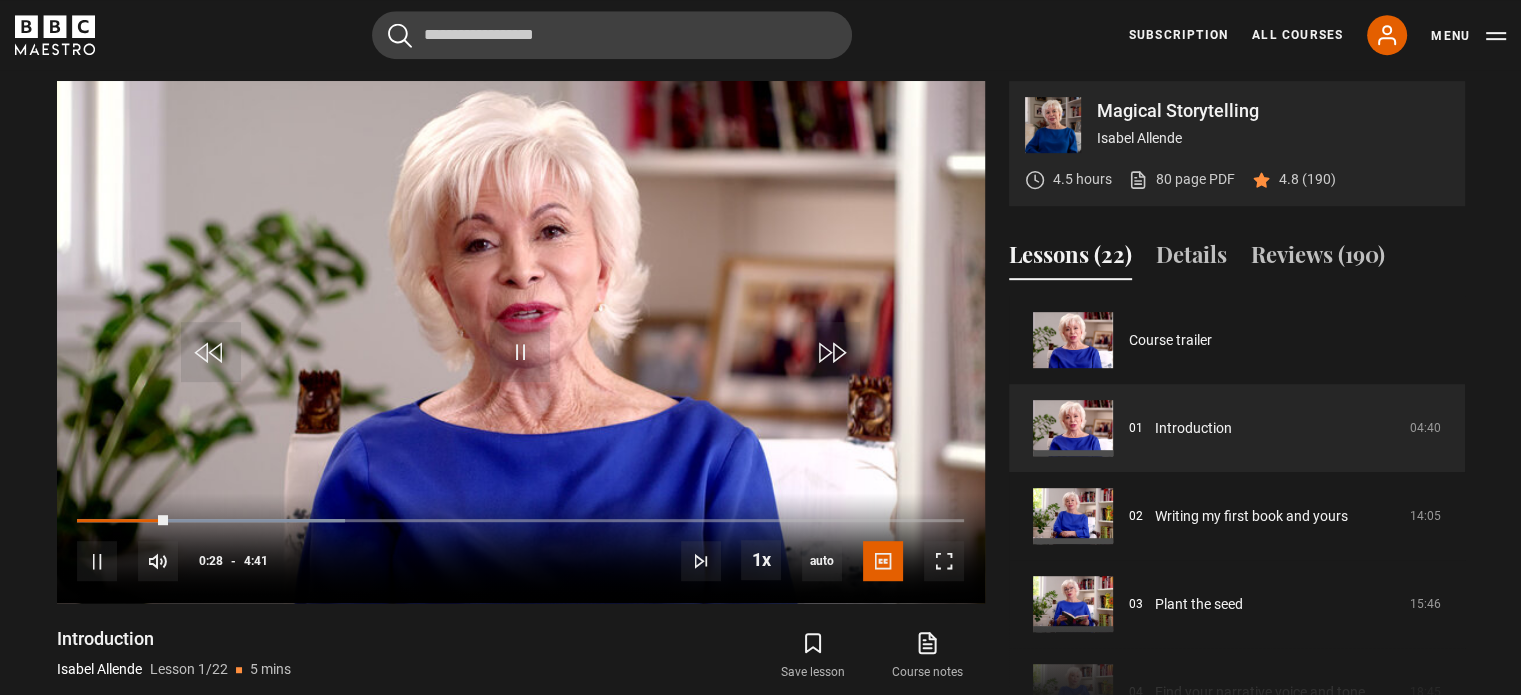 click on "Cancel
Courses
Previous courses
Next courses
Agatha Christie Writing 12  Related Lessons New Ago Perrone Mastering Mixology 22  Related Lessons New Isabel Allende Magical Storytelling 22  Related Lessons New Evy Poumpouras The Art of Influence 24  Related Lessons New Trinny Woodall Thriving in Business 24  Related Lessons Beata Heuman Interior Design 20  Related Lessons New Eric Vetro Sing Like the Stars 31  Related Lessons Stephanie Romiszewski  Sleep Better 21  Related Lessons Jo Malone CBE Think Like an Entrepreneur 19  Related Lessons New 21 7   12" at bounding box center [760, 35] 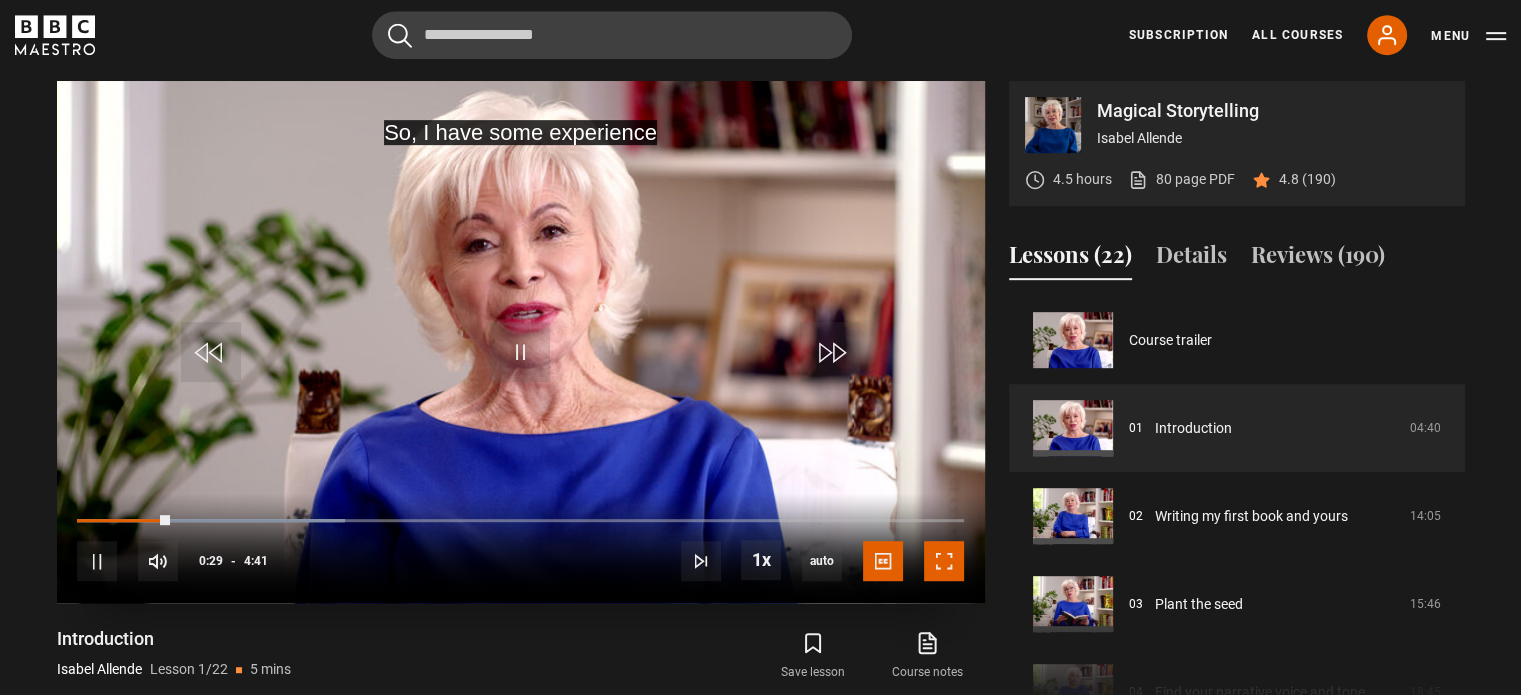 click at bounding box center (944, 561) 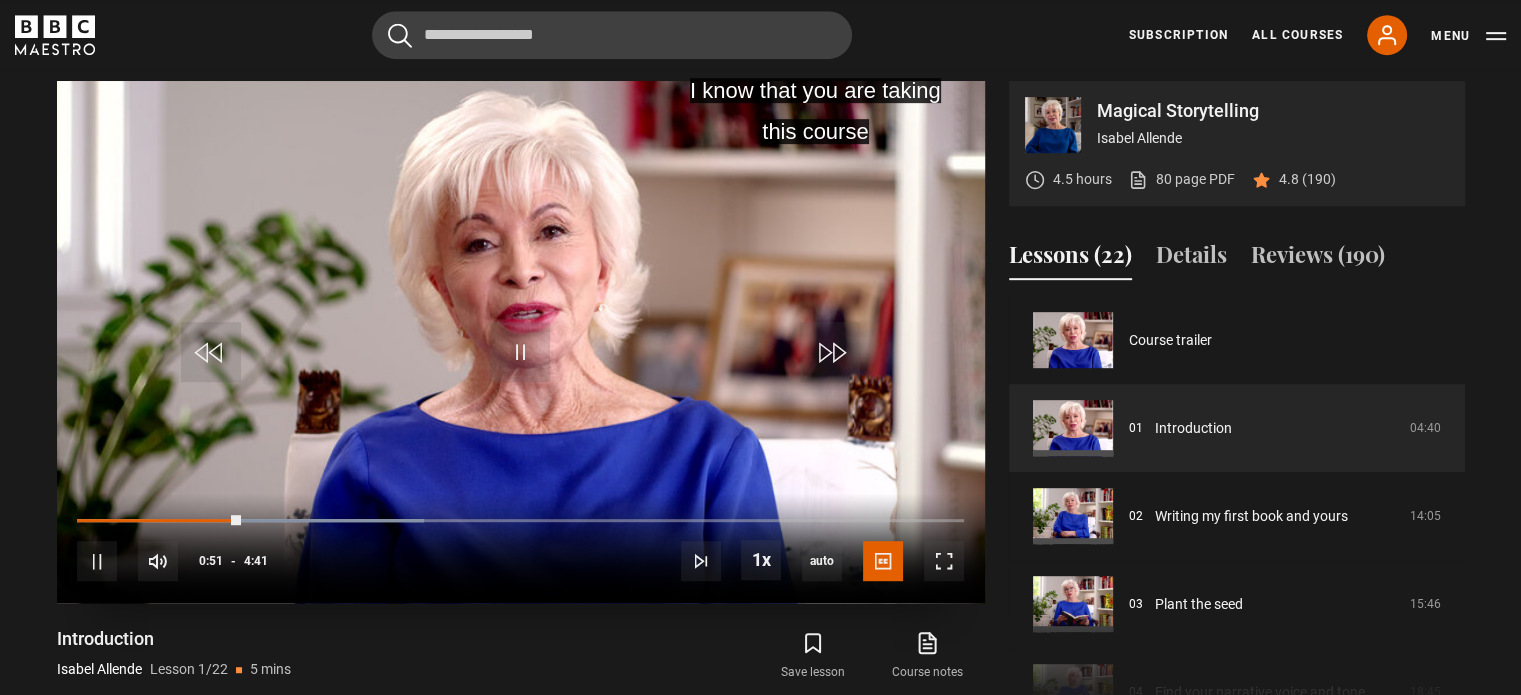 click at bounding box center (521, 342) 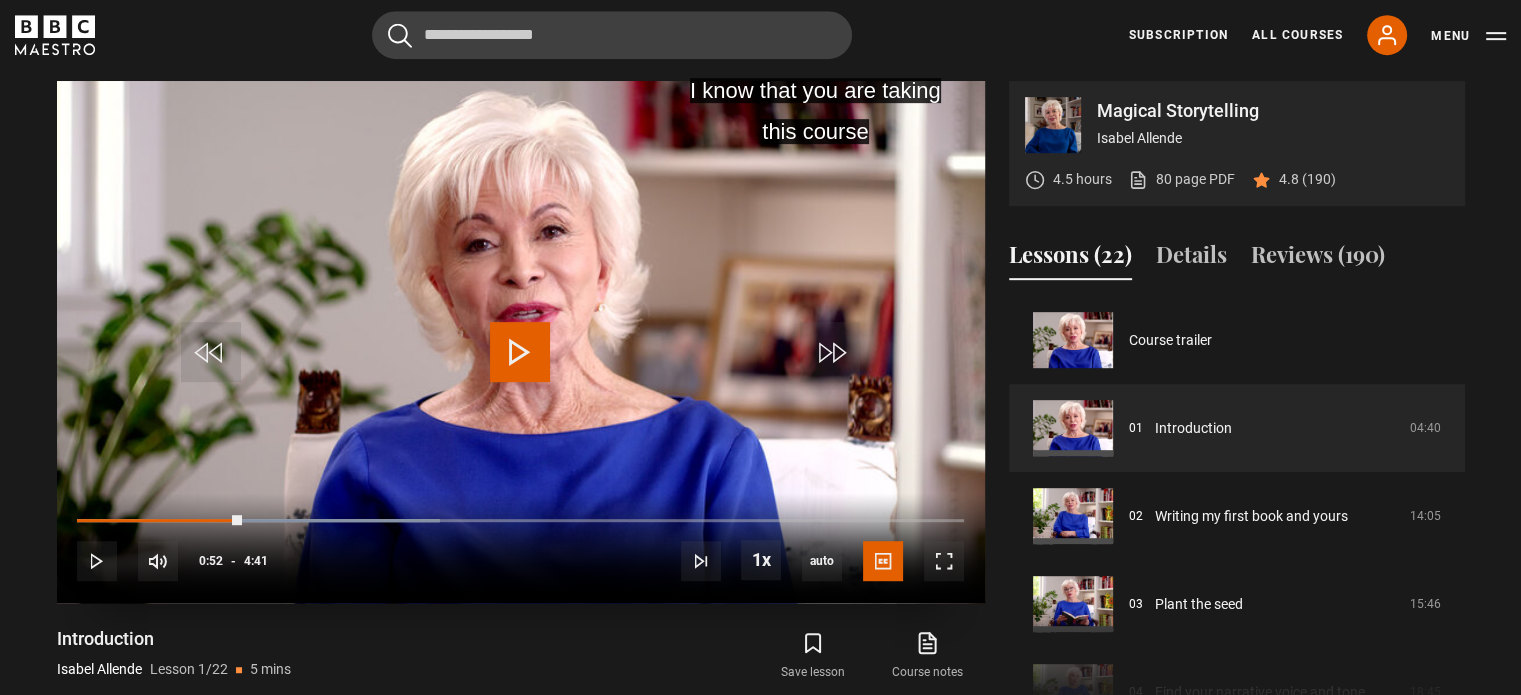 click at bounding box center (520, 352) 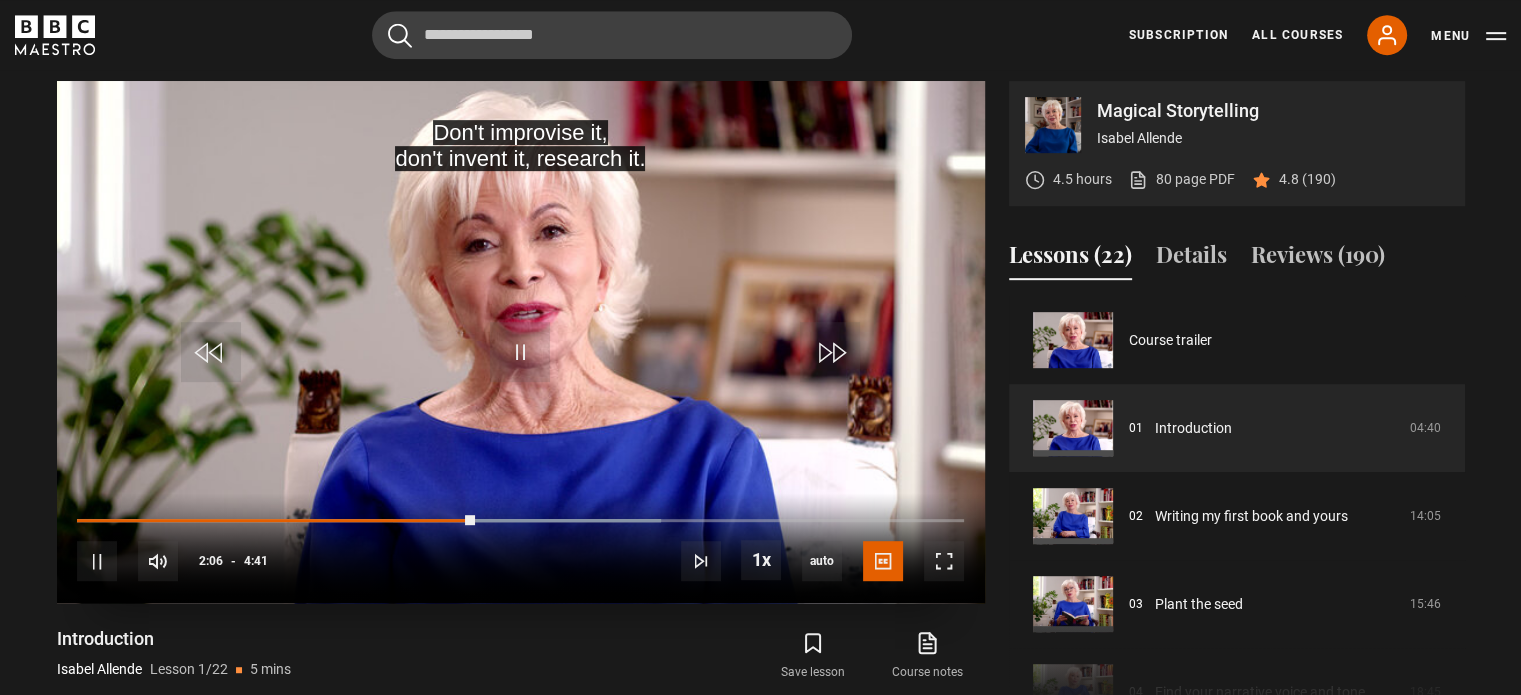 click on "10s Skip Back 10 seconds Pause 10s Skip Forward 10 seconds Loaded :  65.84% 1:54 2:06 Pause Mute 100% Current Time  2:06 - Duration  4:41
Isabel Allende
Lesson 1
Introduction
1x Playback Rate 2x 1.5x 1x , selected 0.5x auto Quality 360p 720p 1080p 2160p Auto , selected Captions captions off English  Captions , selected Spanish  Captions" at bounding box center [521, 548] 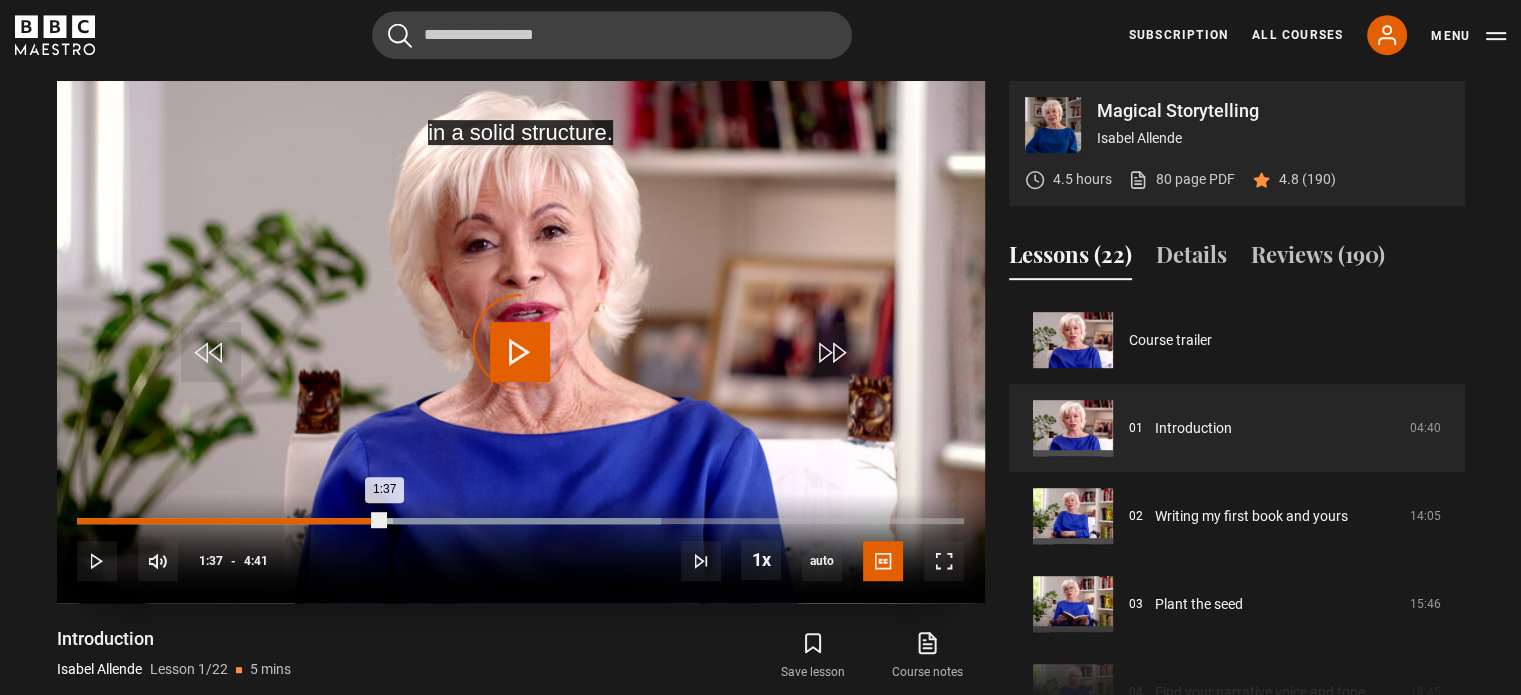 click on "1:37" at bounding box center (230, 521) 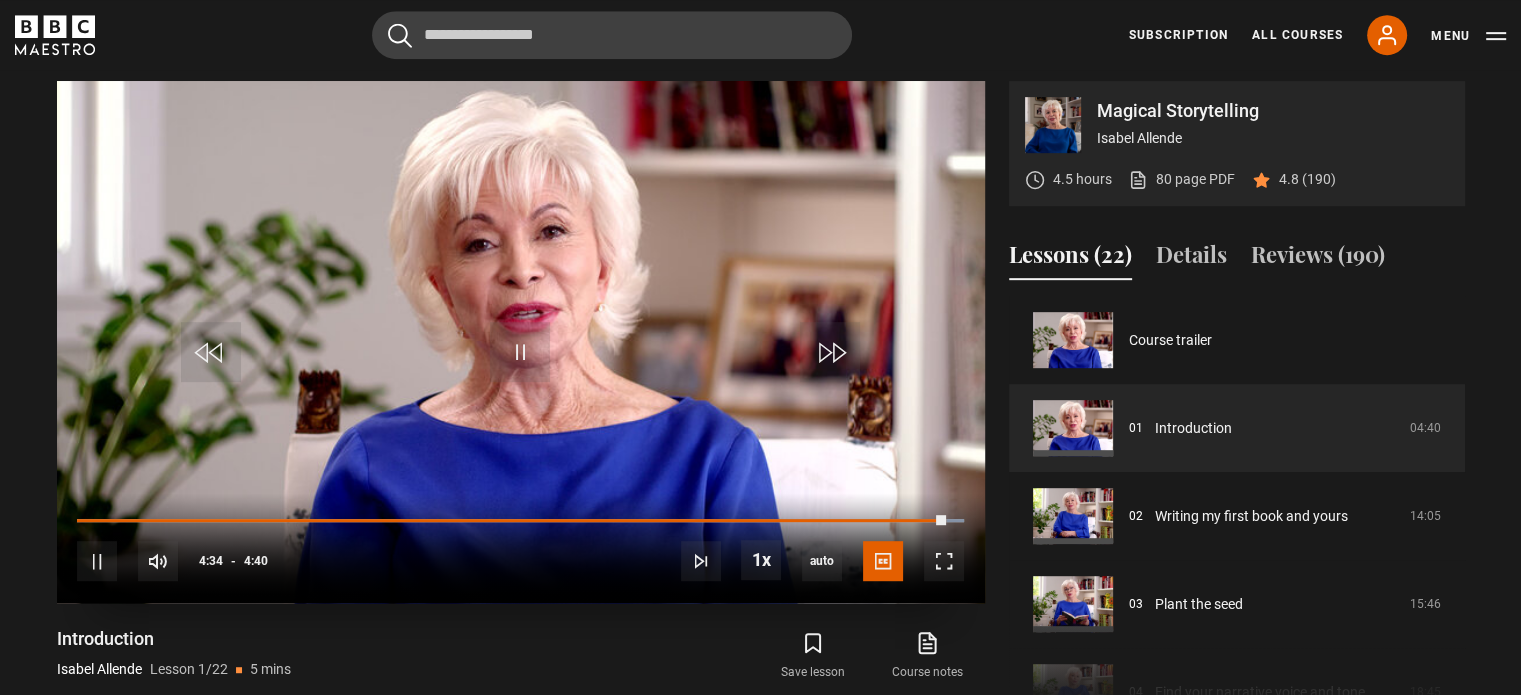 click at bounding box center (521, 342) 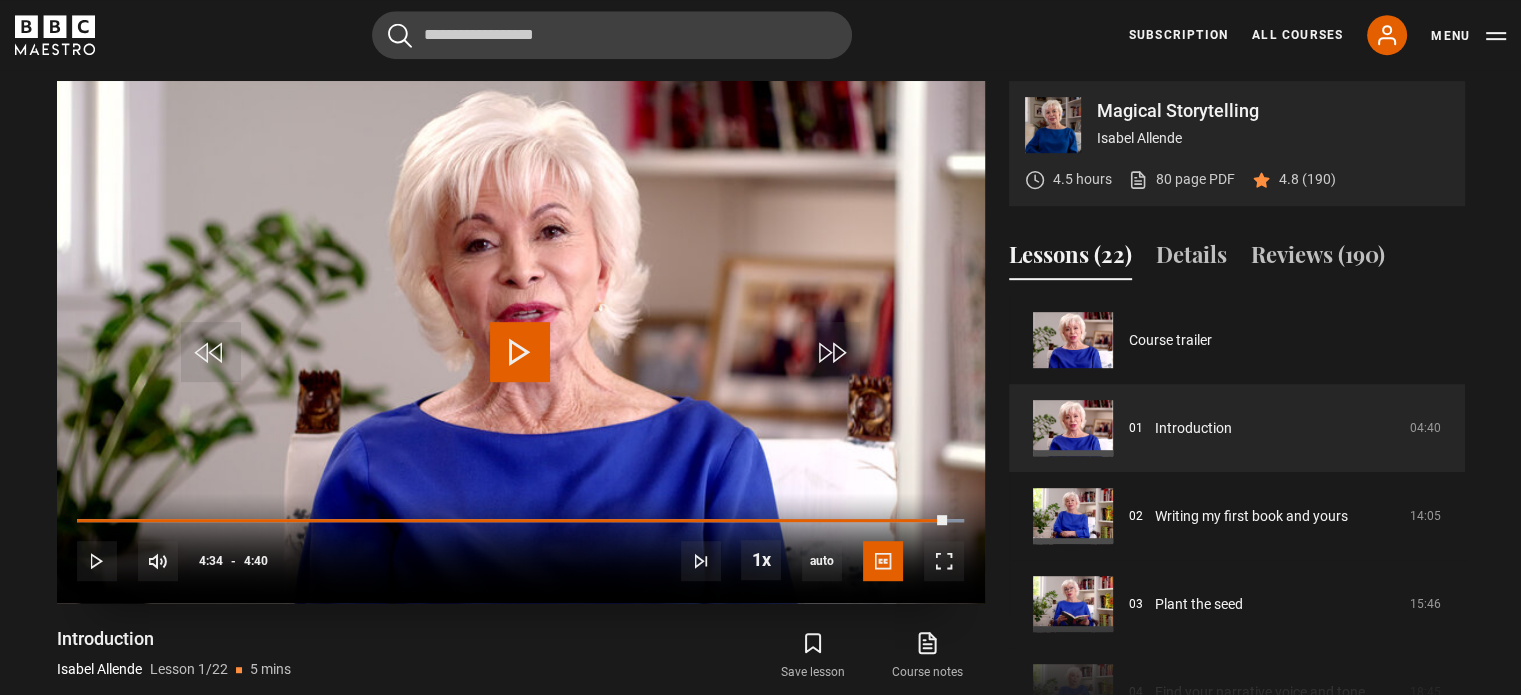 click at bounding box center (521, 342) 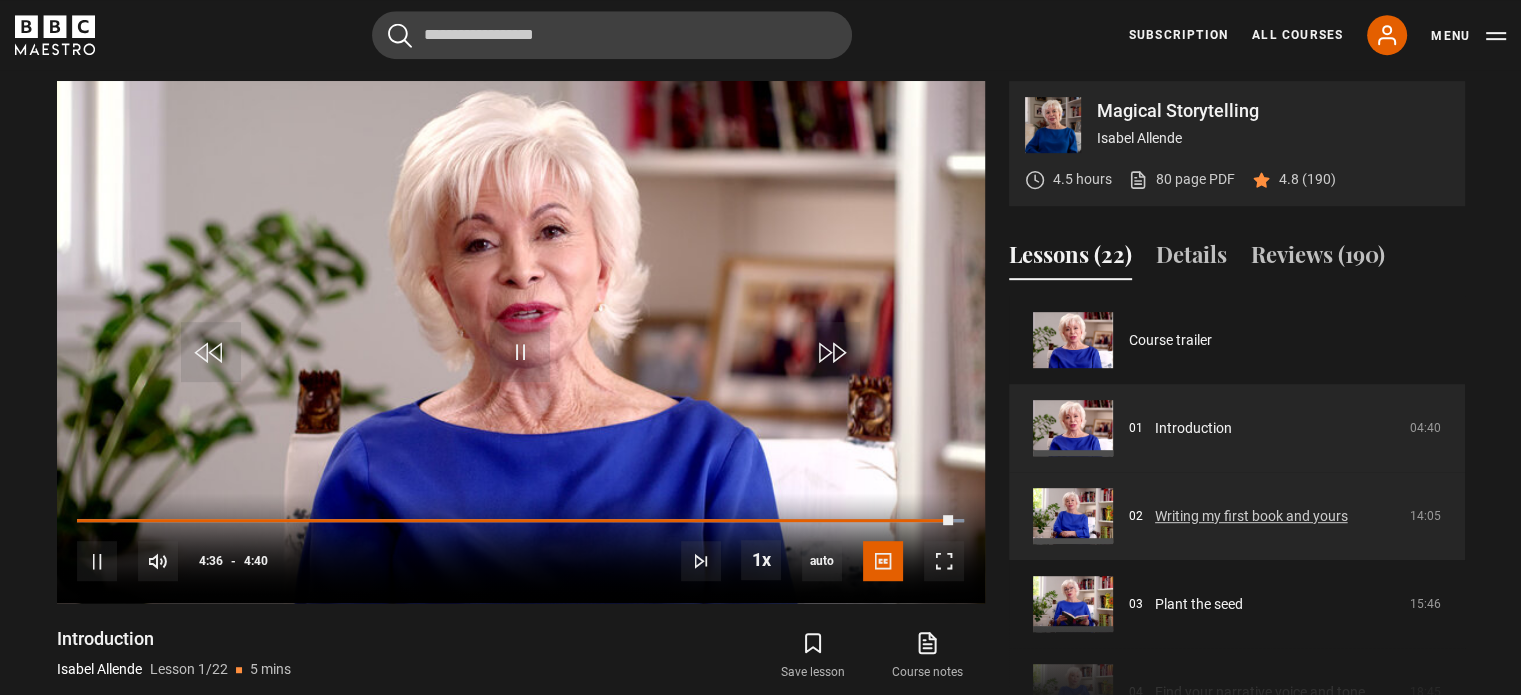 click on "Writing my first book and yours" at bounding box center (1251, 516) 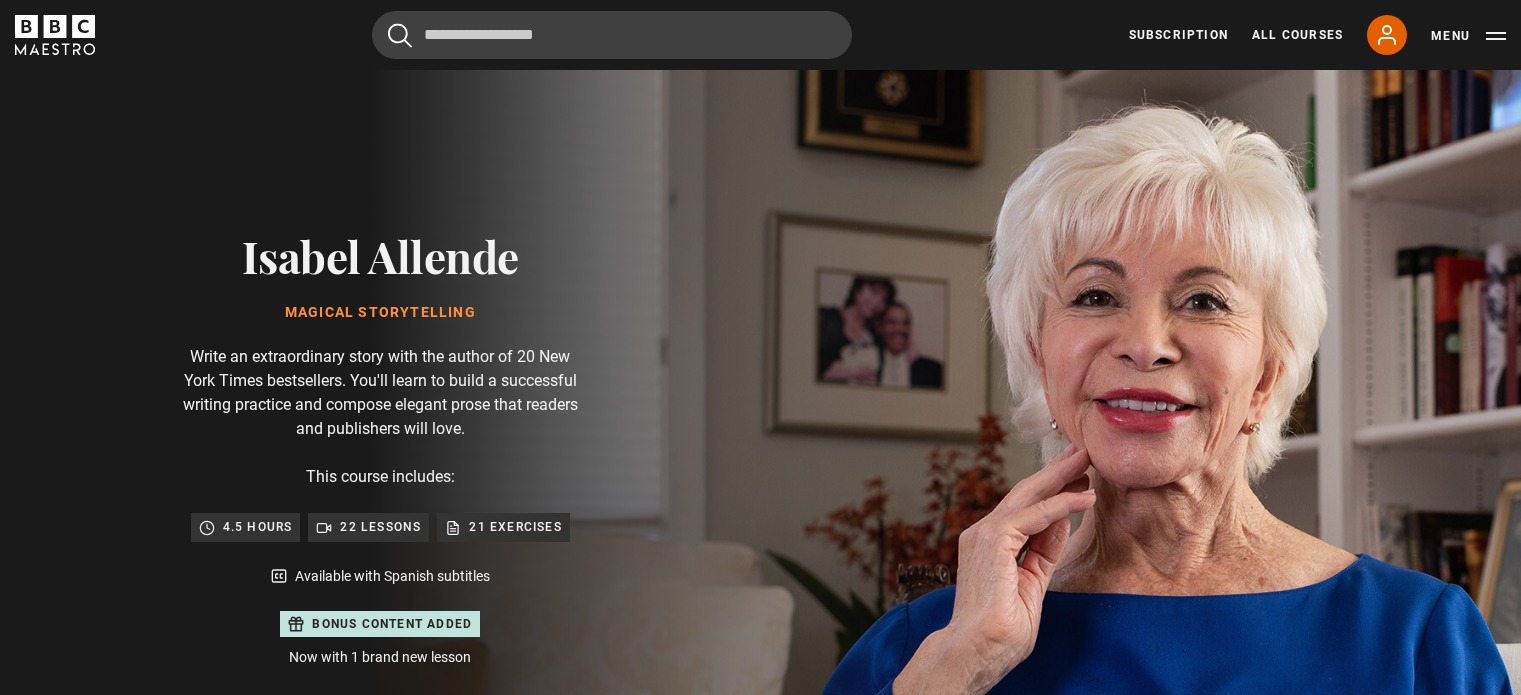 scroll, scrollTop: 0, scrollLeft: 0, axis: both 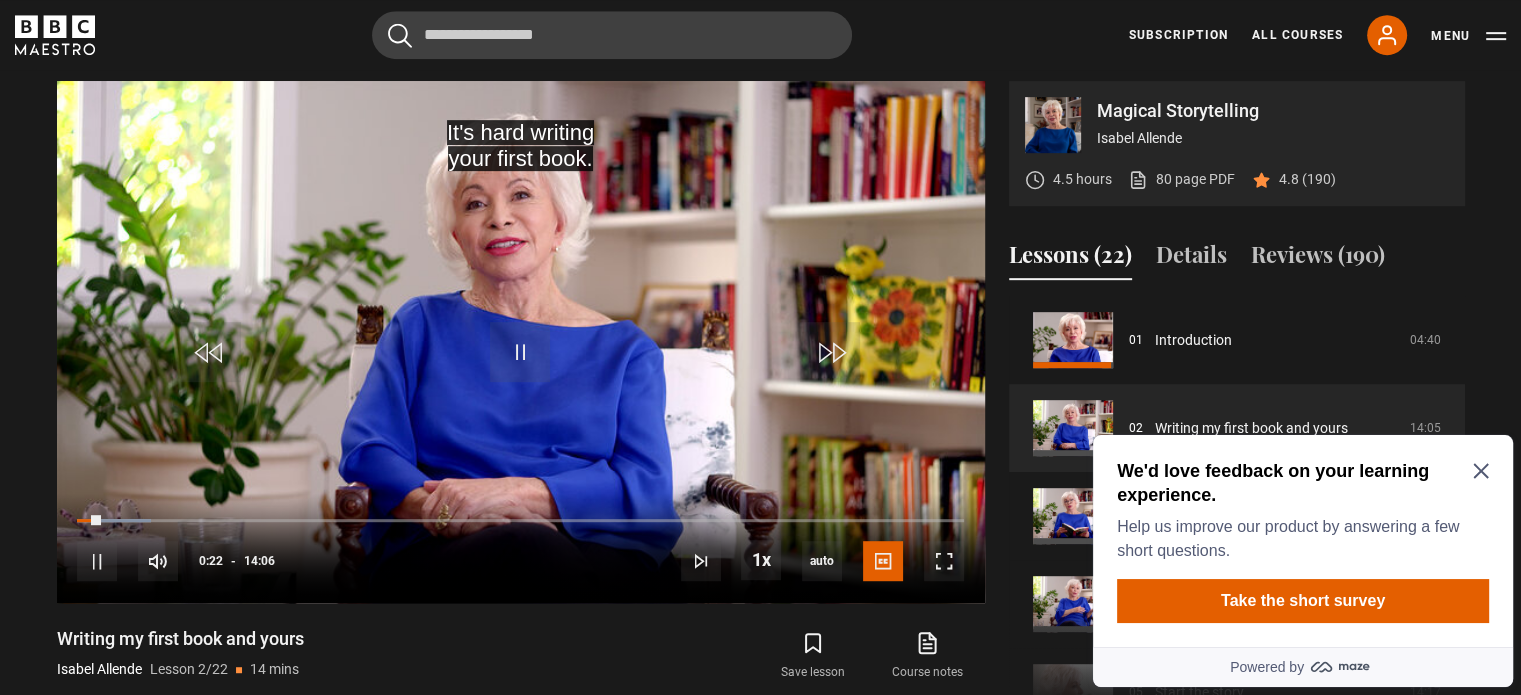 click 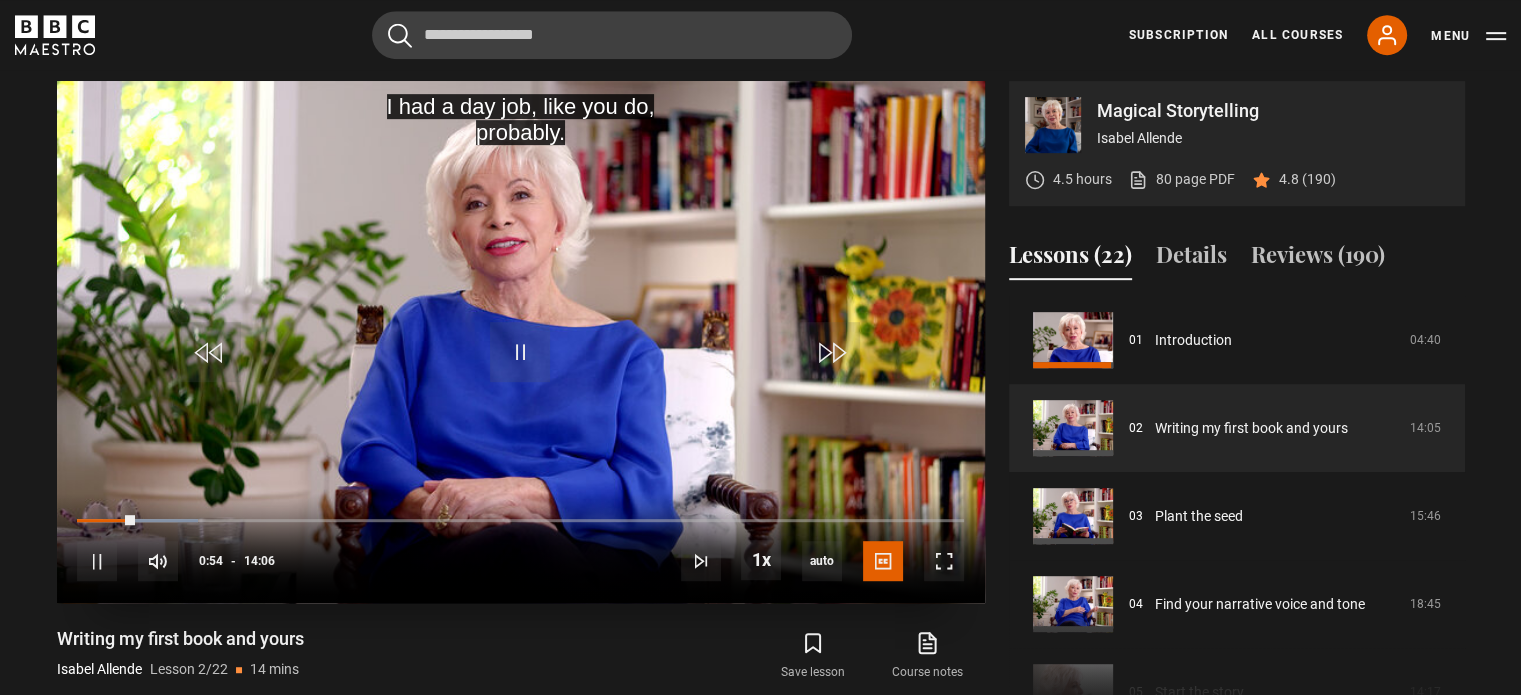 click at bounding box center [521, 342] 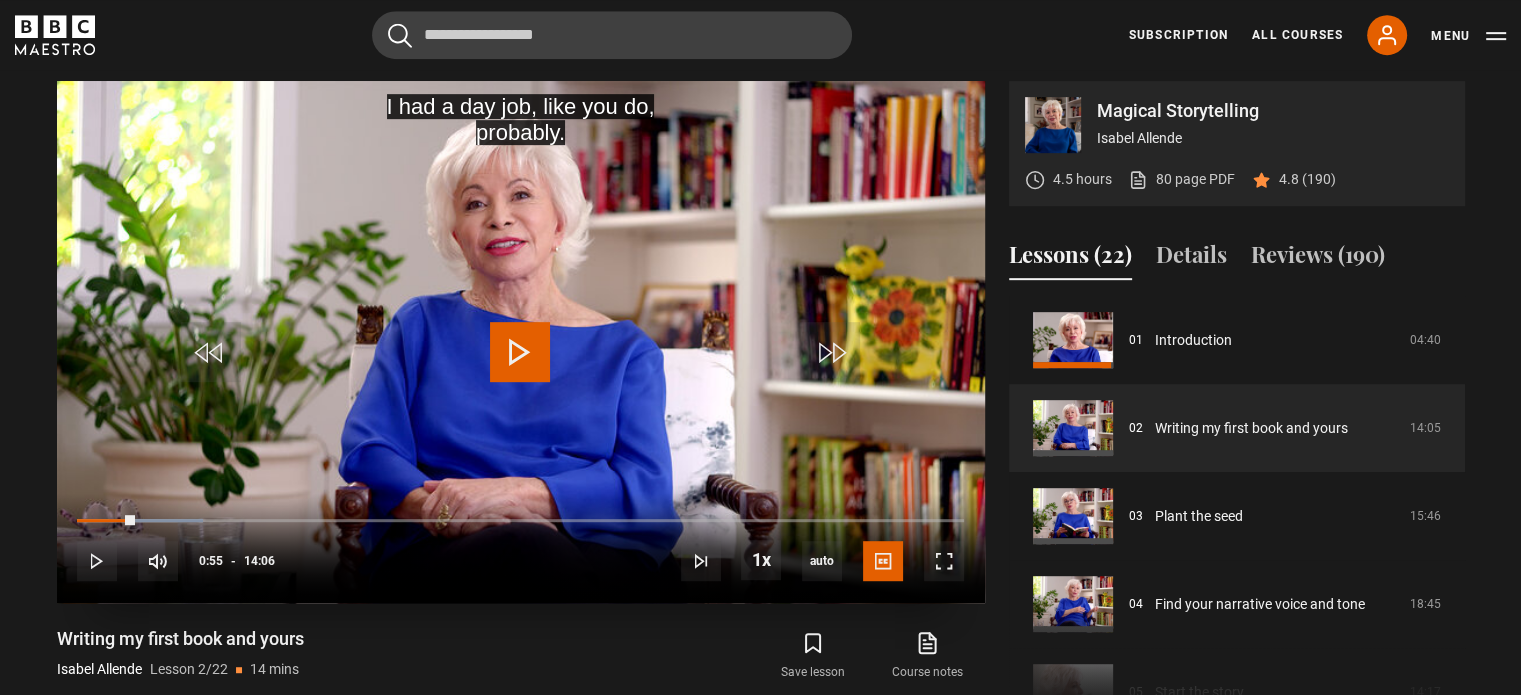 click at bounding box center [520, 352] 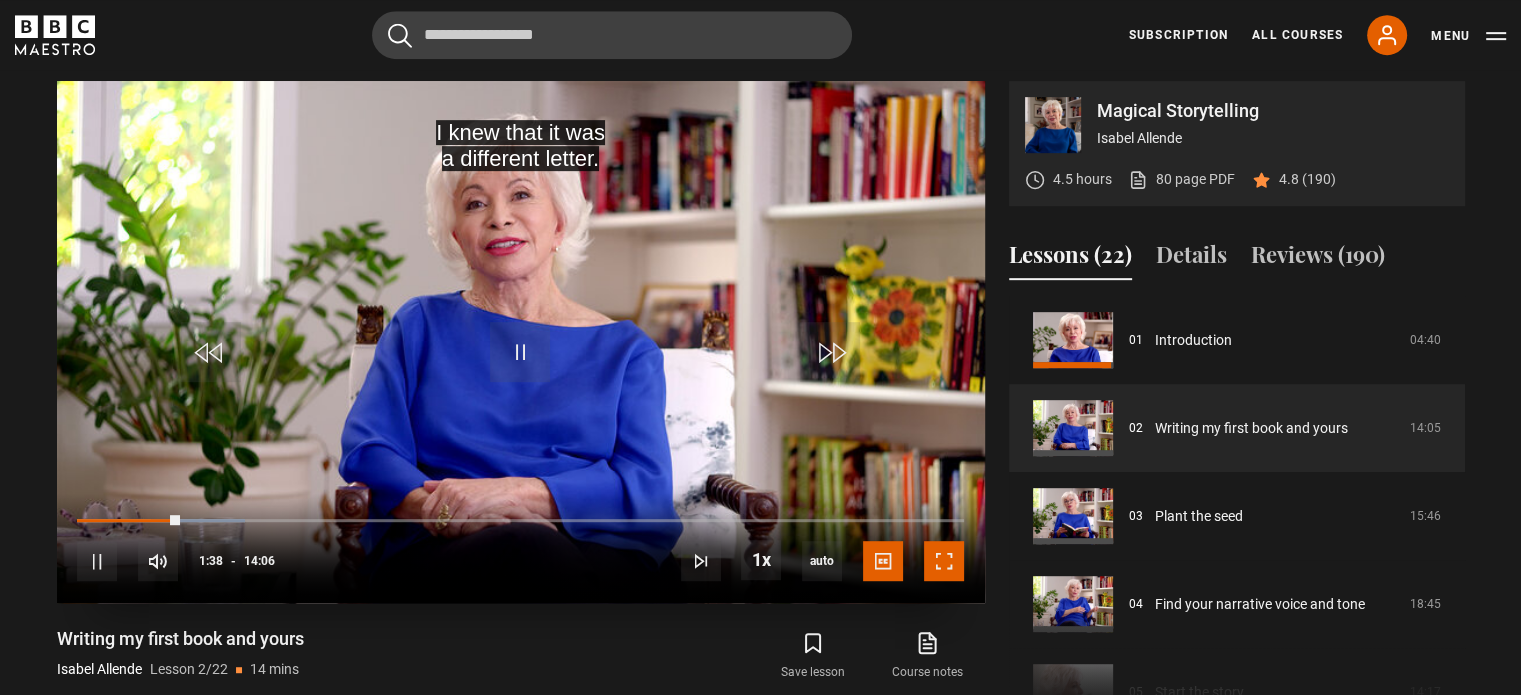 click at bounding box center [944, 561] 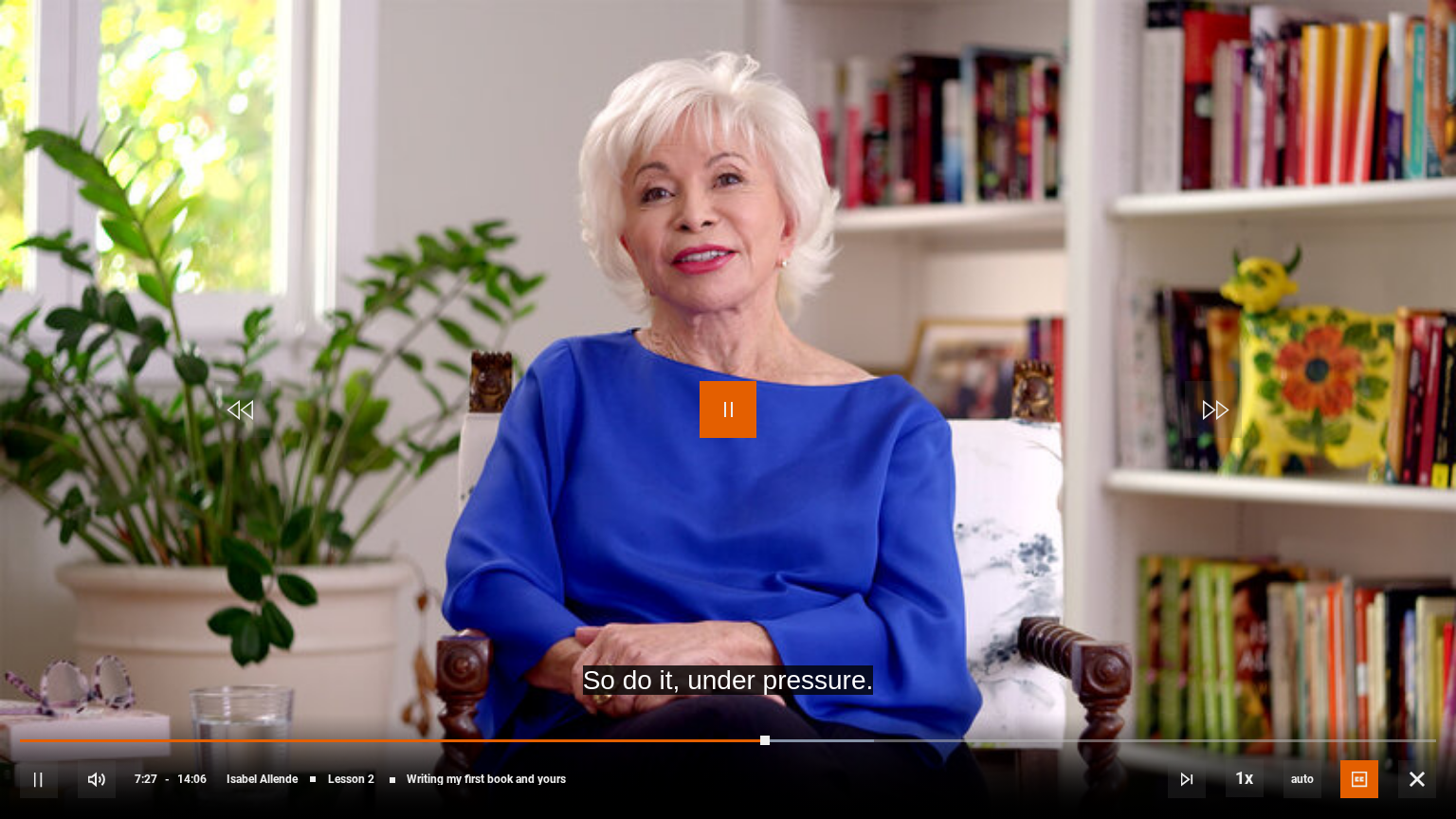 click at bounding box center (728, 410) 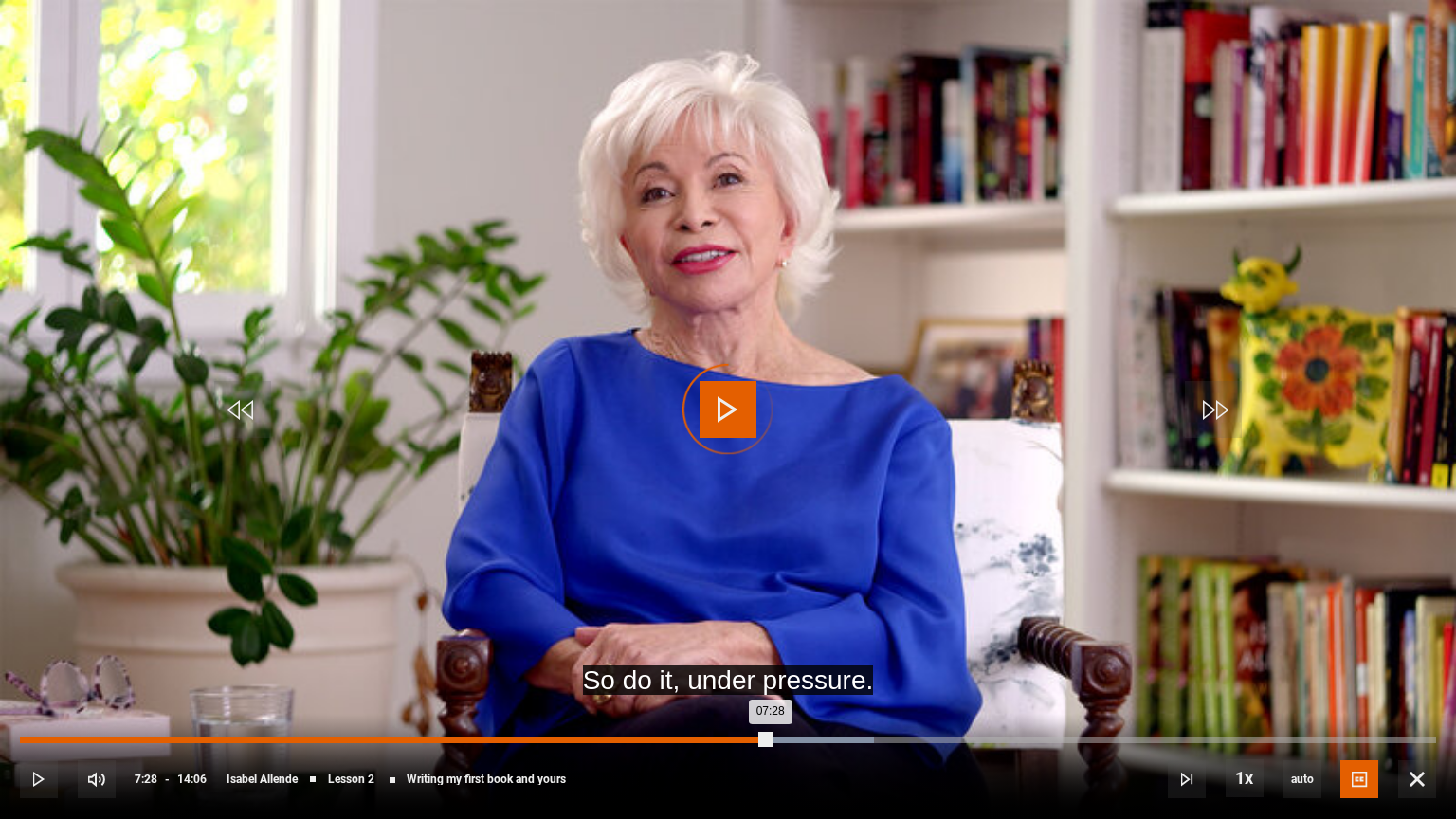 click on "07:28" at bounding box center (395, 740) 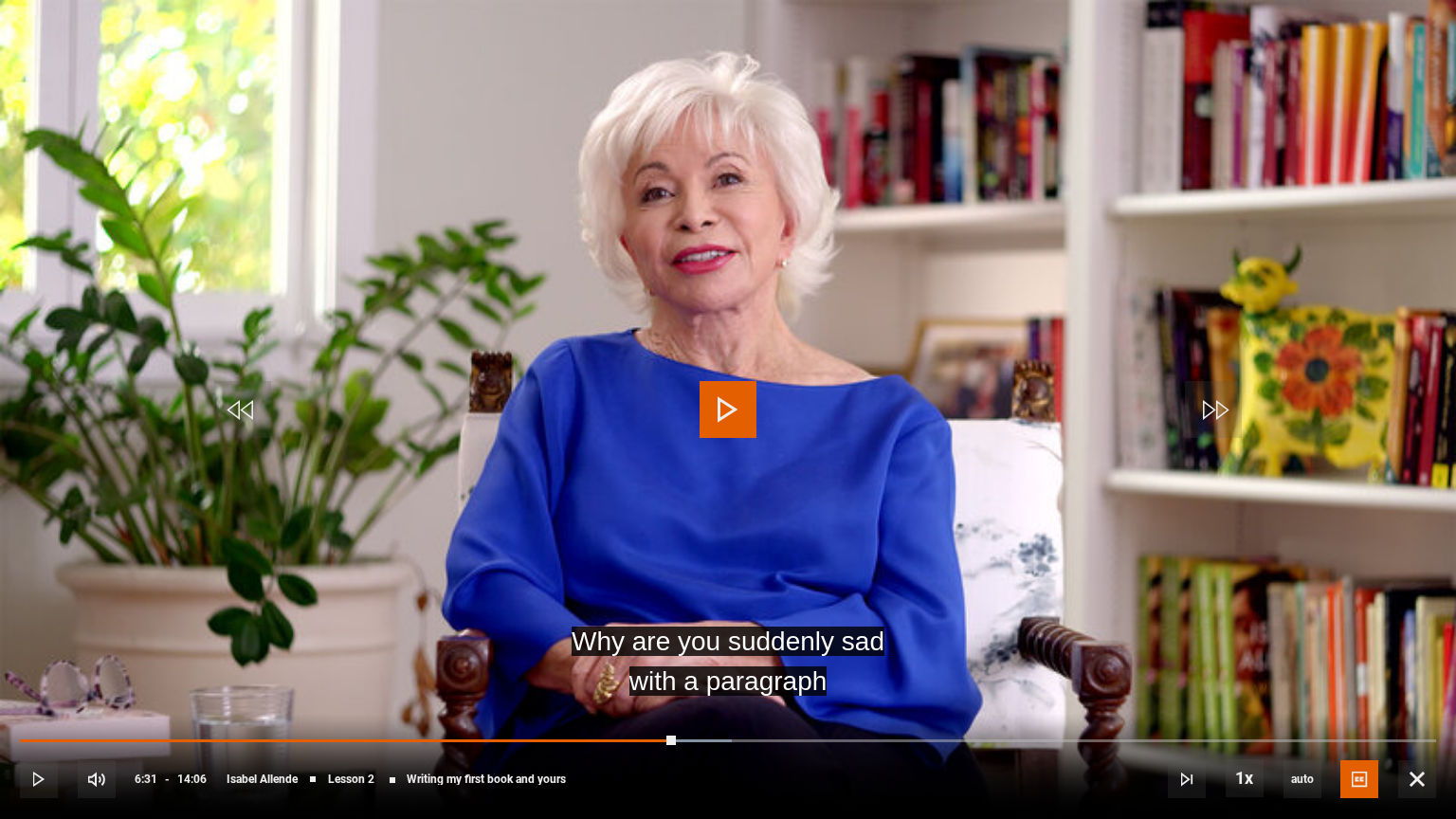 click at bounding box center [728, 410] 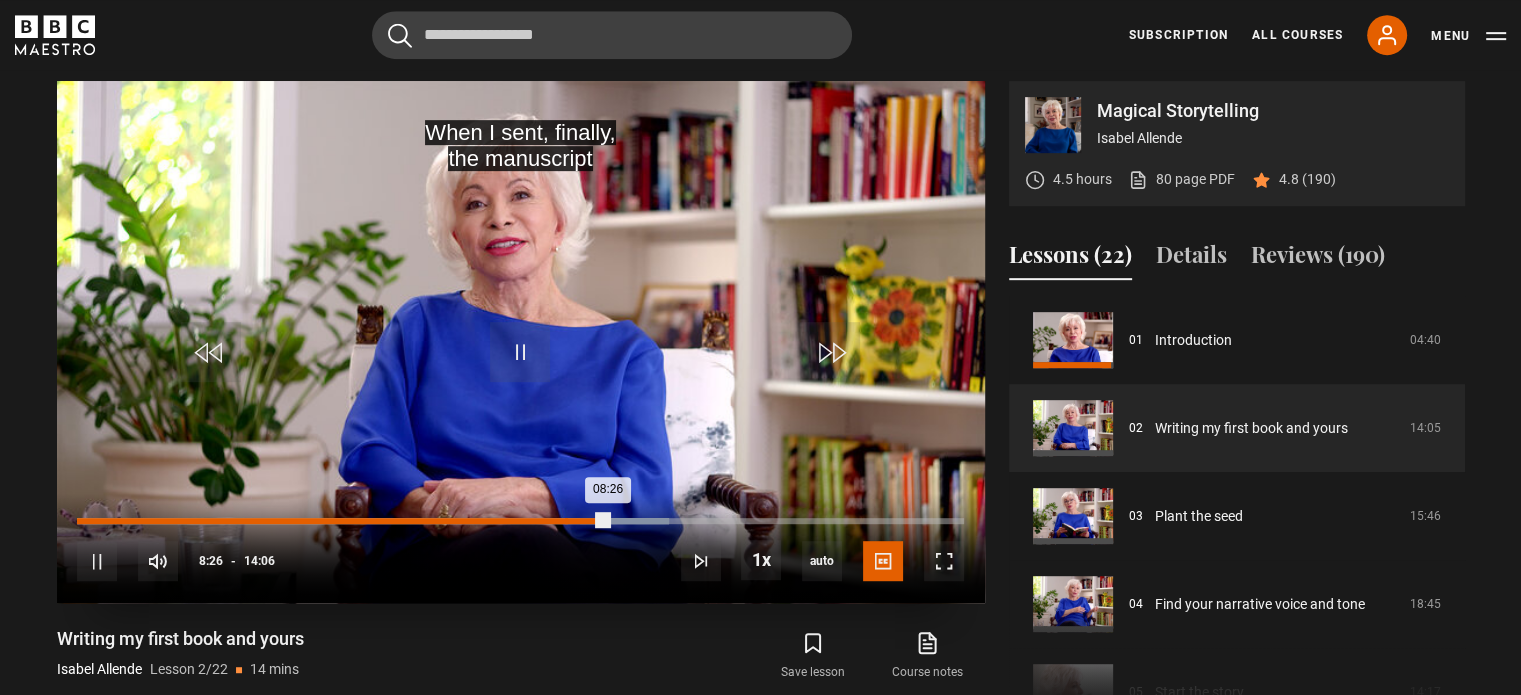 click on "08:26" at bounding box center (342, 521) 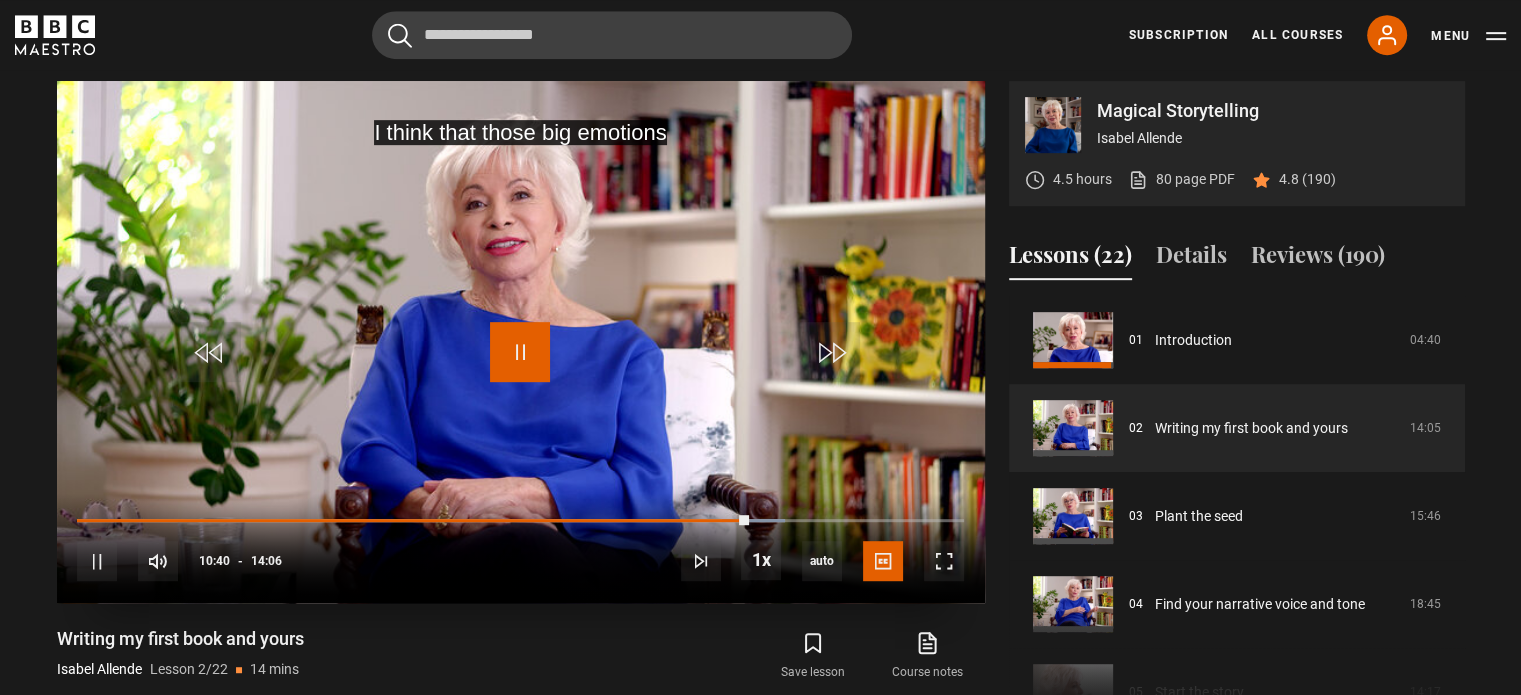 drag, startPoint x: 534, startPoint y: 343, endPoint x: 520, endPoint y: 339, distance: 14.56022 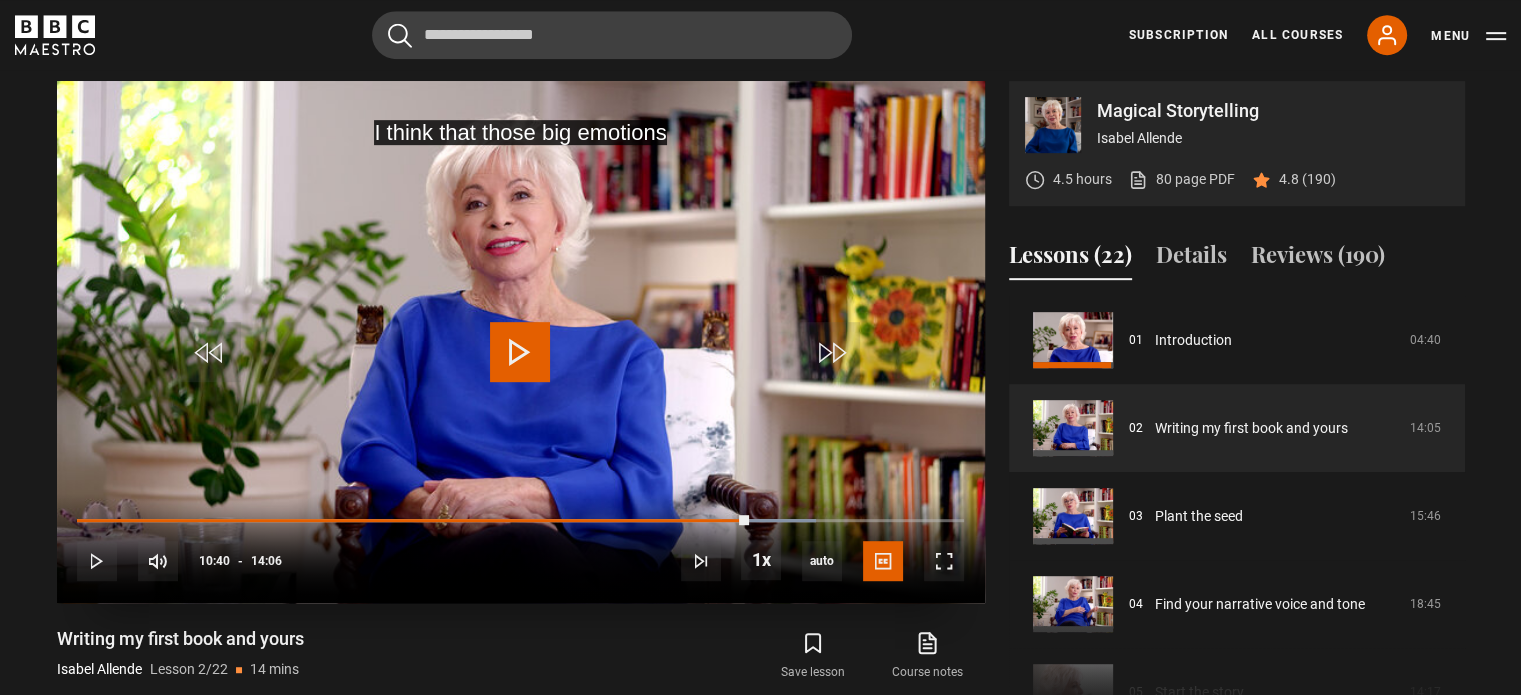 click at bounding box center (520, 352) 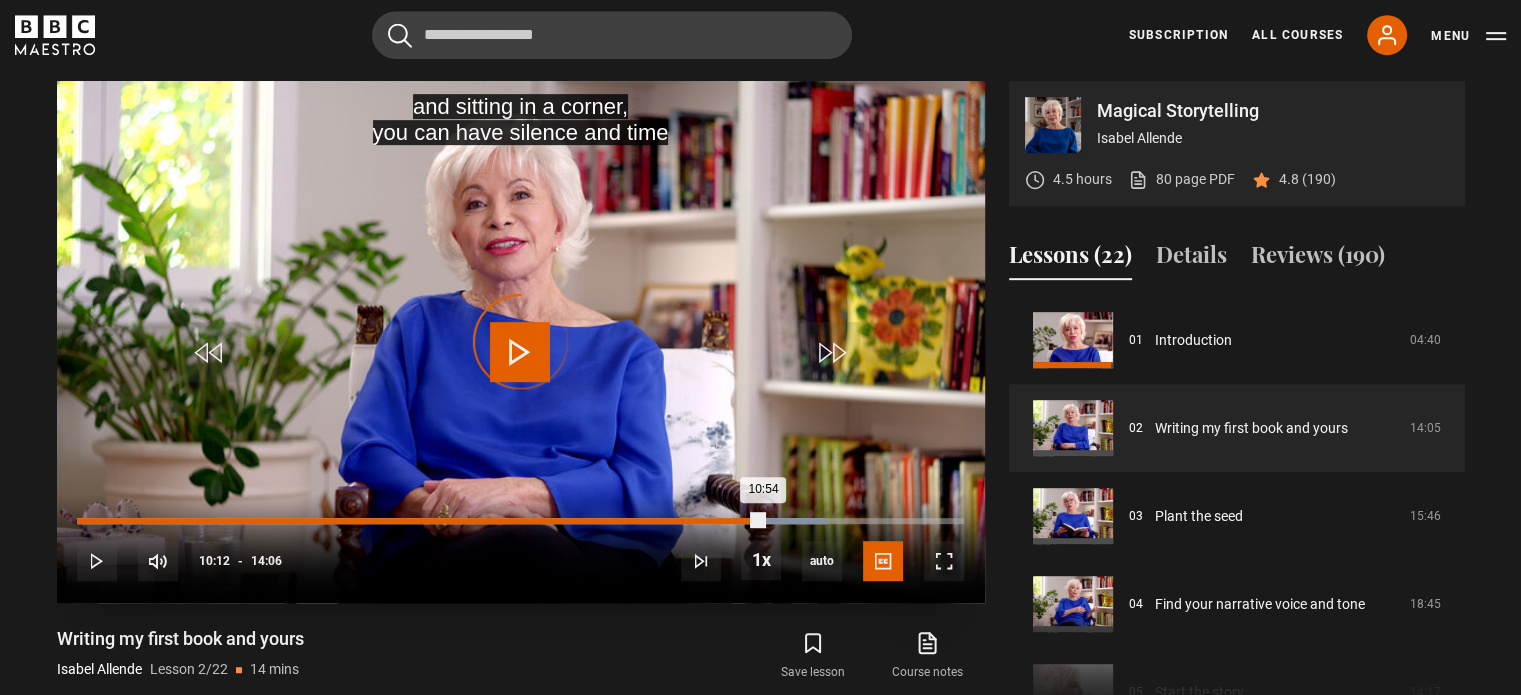 click on "10:12" at bounding box center [719, 521] 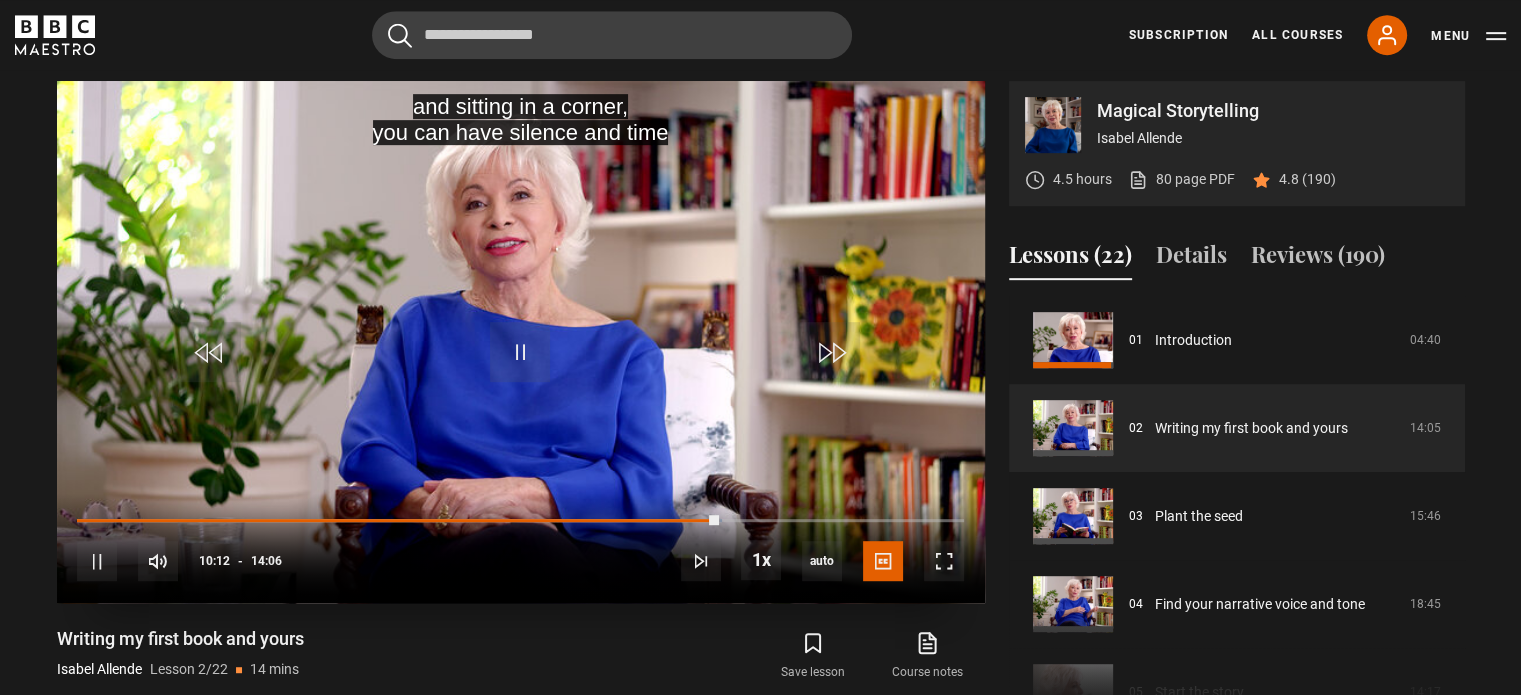 click at bounding box center [521, 342] 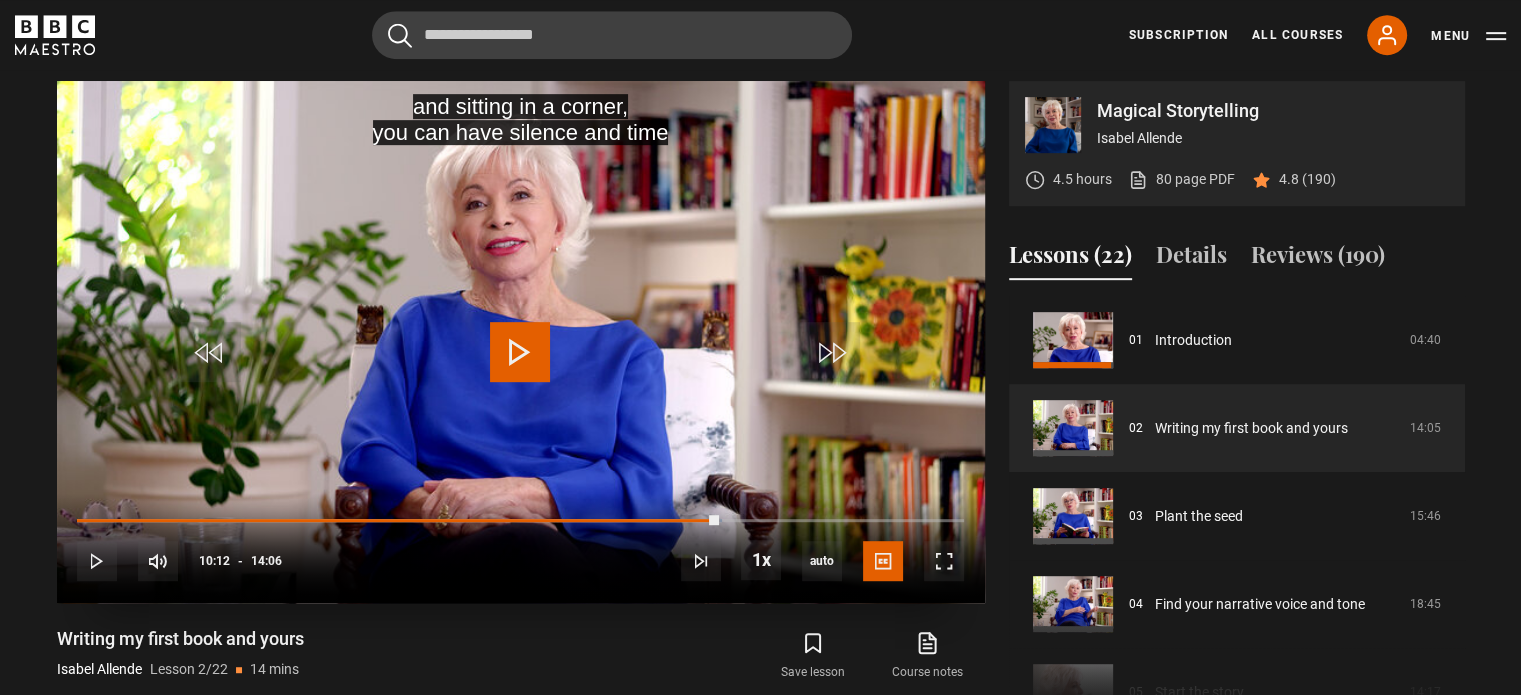 click at bounding box center [521, 342] 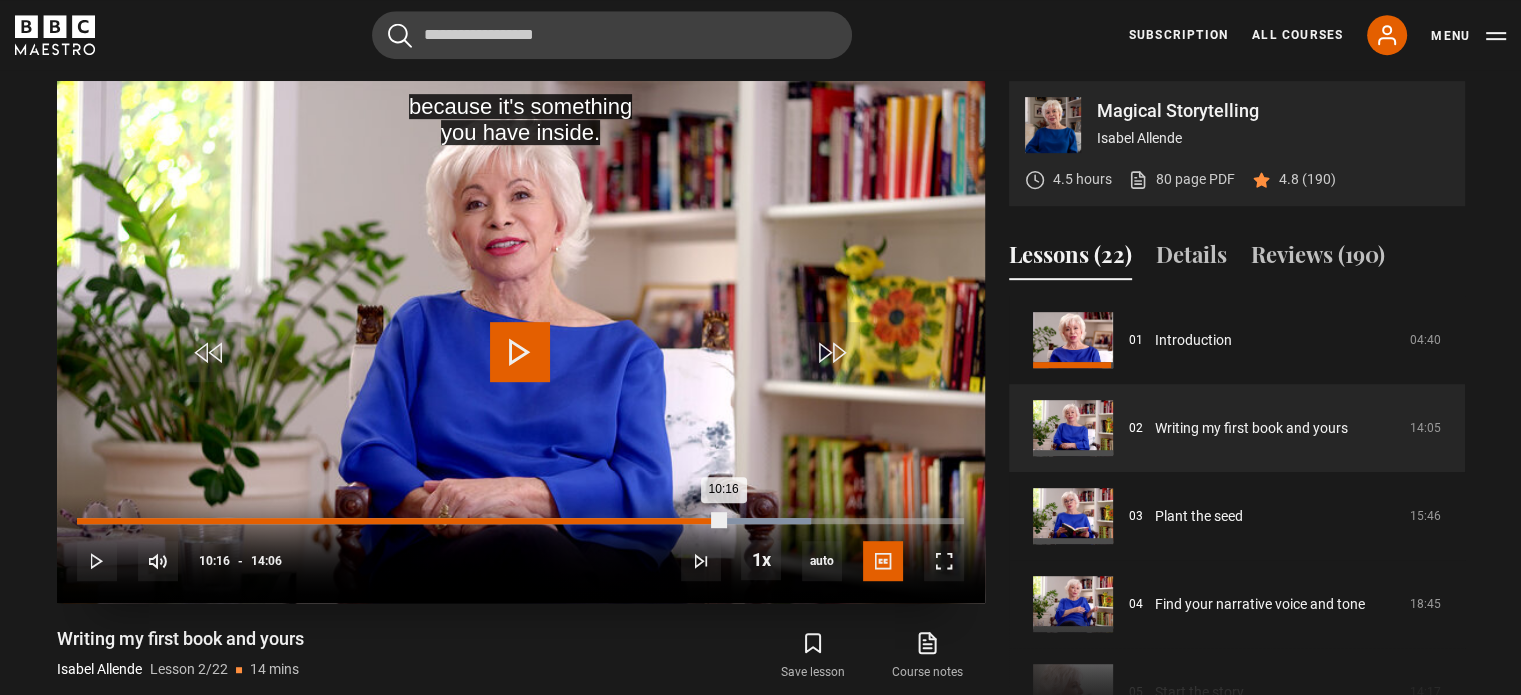 drag, startPoint x: 723, startPoint y: 519, endPoint x: 705, endPoint y: 521, distance: 18.110771 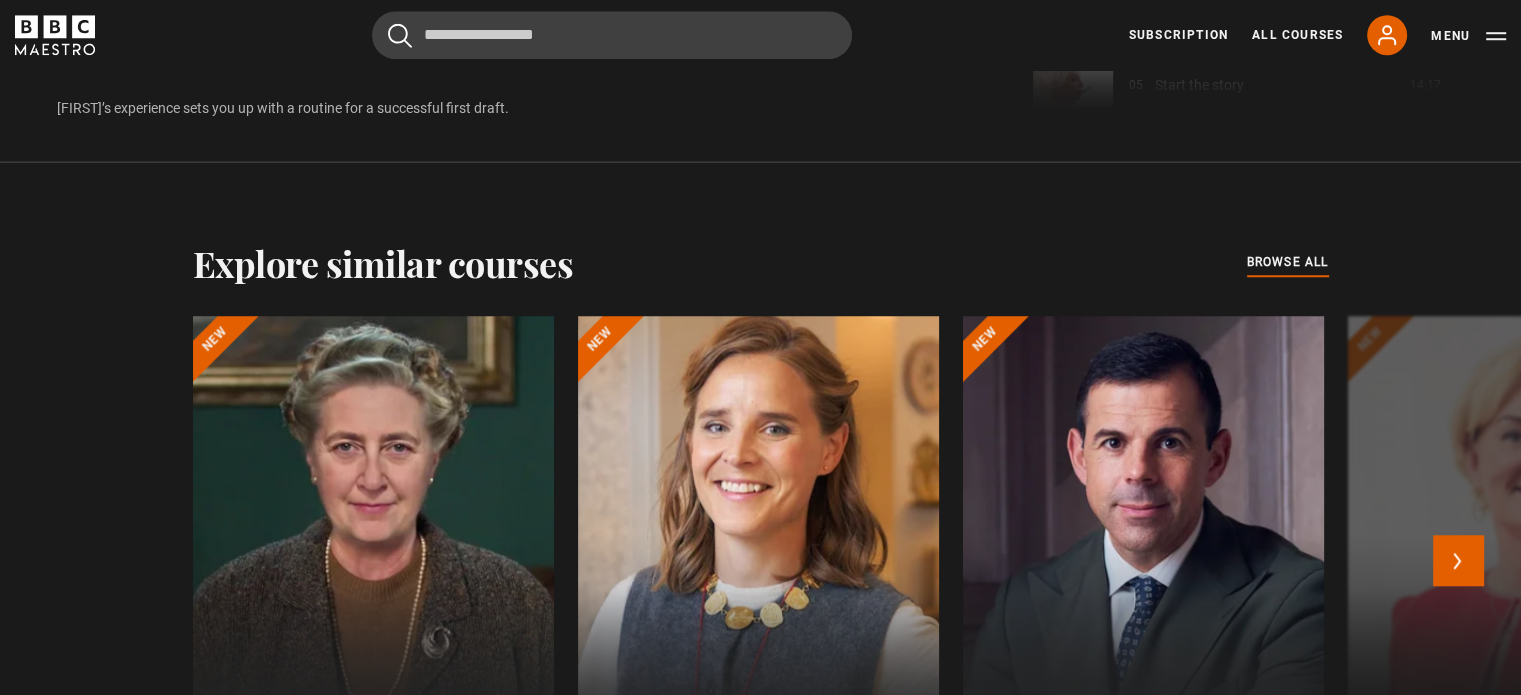 scroll, scrollTop: 1777, scrollLeft: 0, axis: vertical 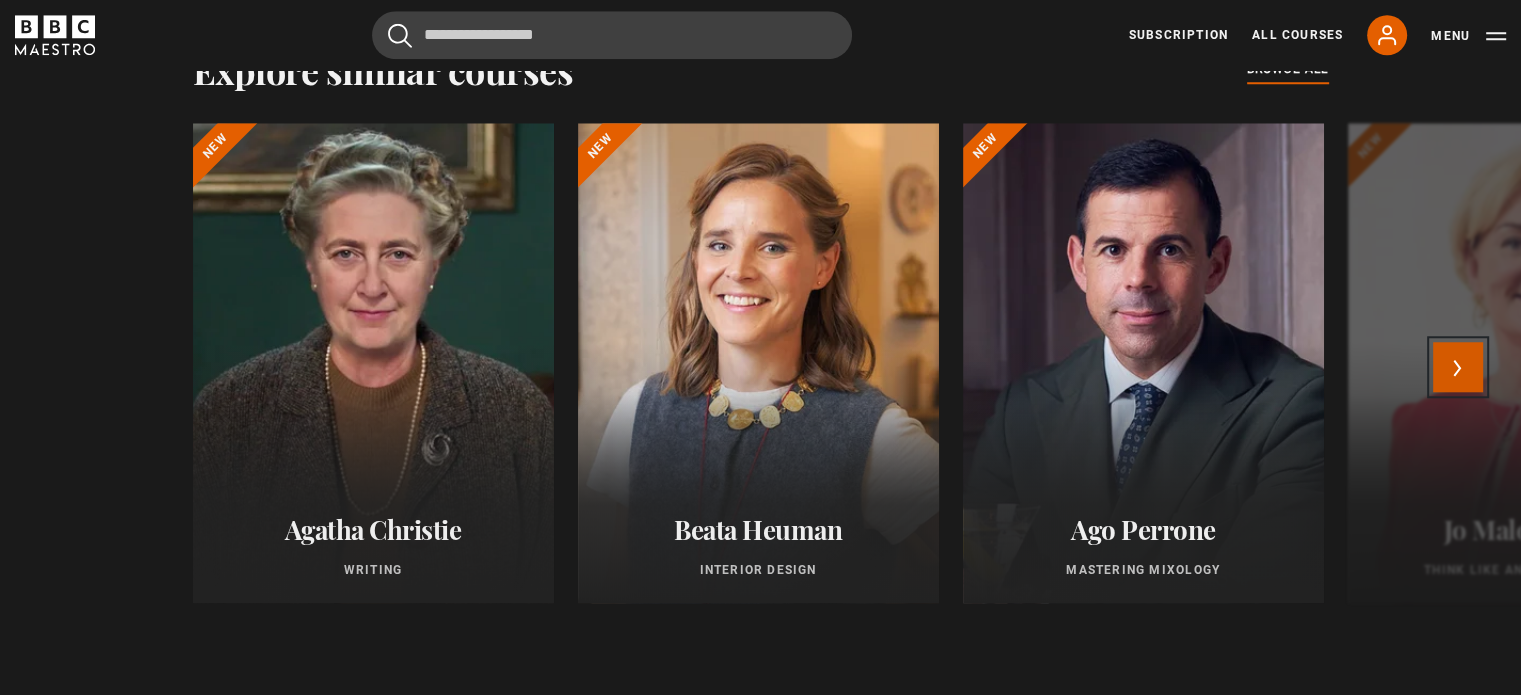 click on "Next" at bounding box center (1458, 367) 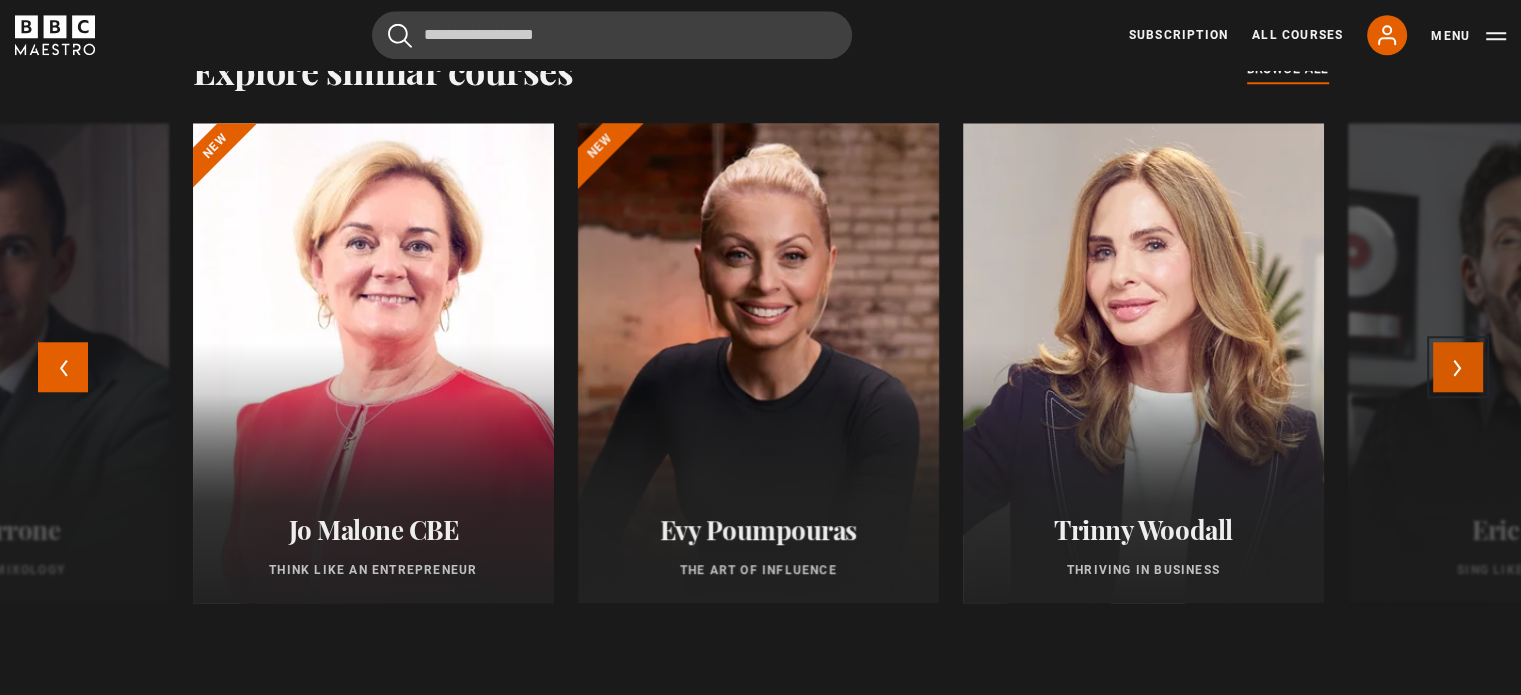 click on "Next" at bounding box center (1458, 367) 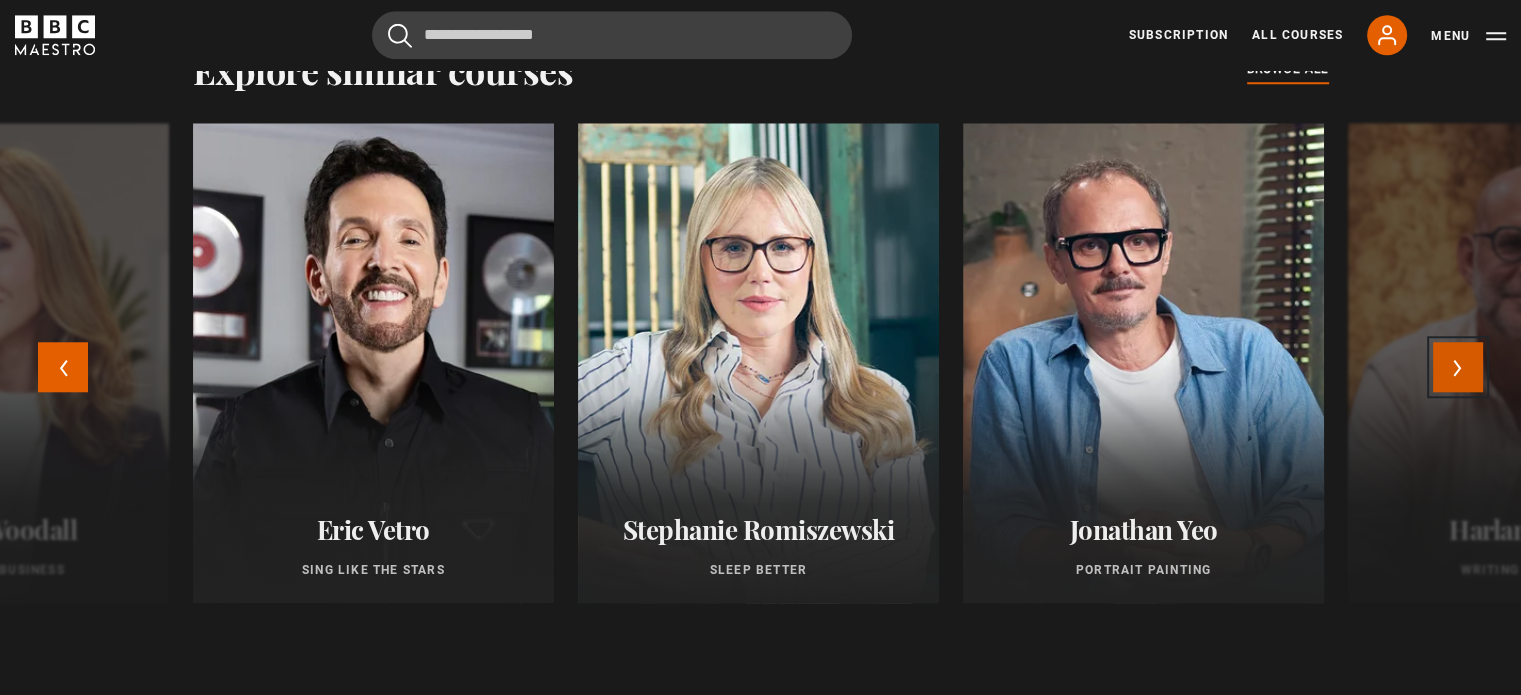 click on "Next" at bounding box center [1458, 367] 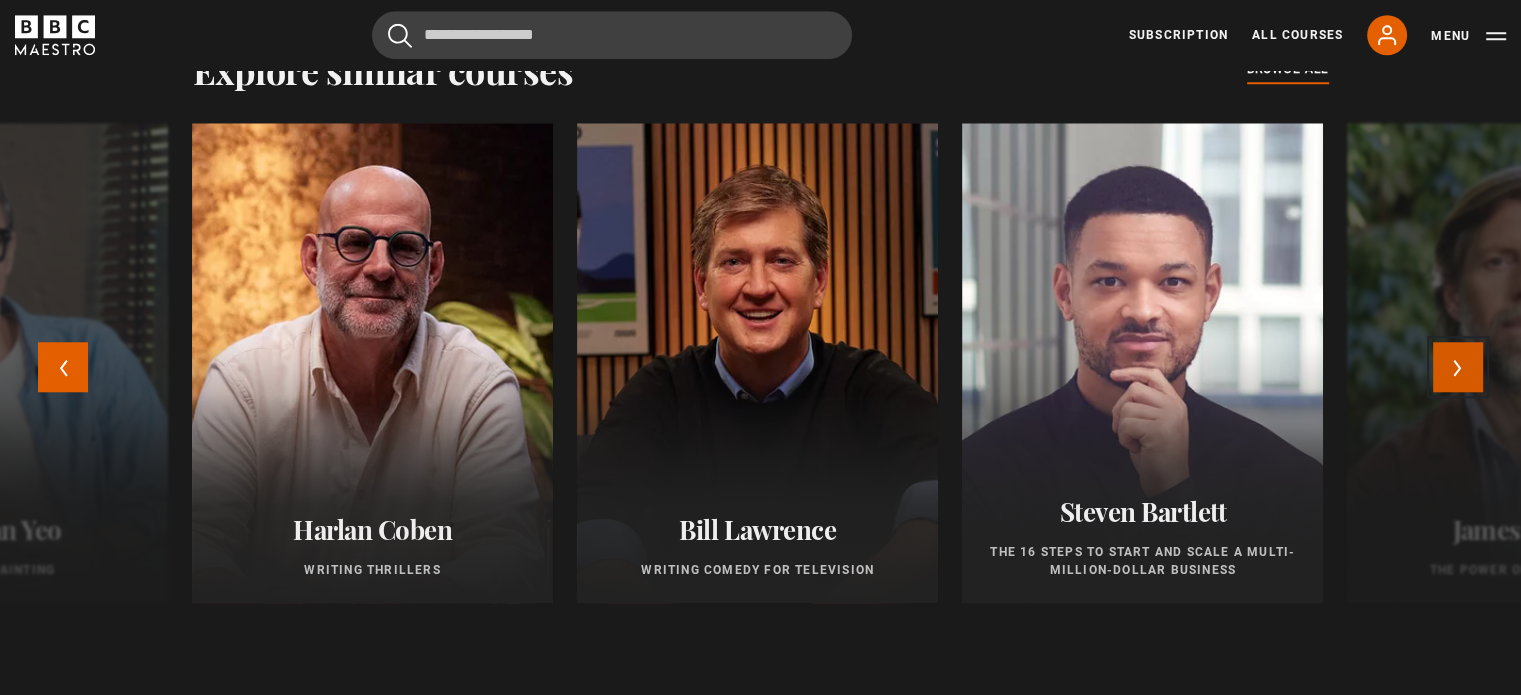 click on "Next" at bounding box center (1458, 367) 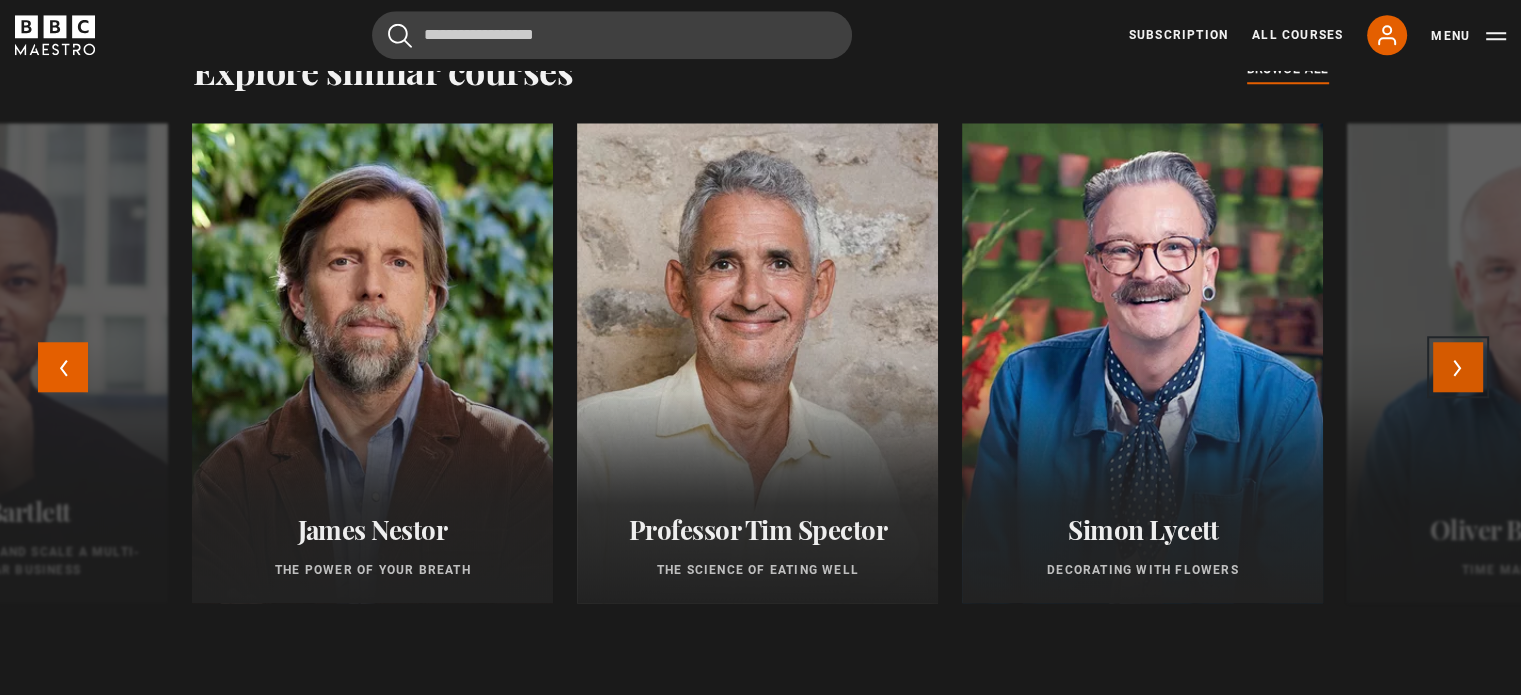 click on "Next" at bounding box center (1458, 367) 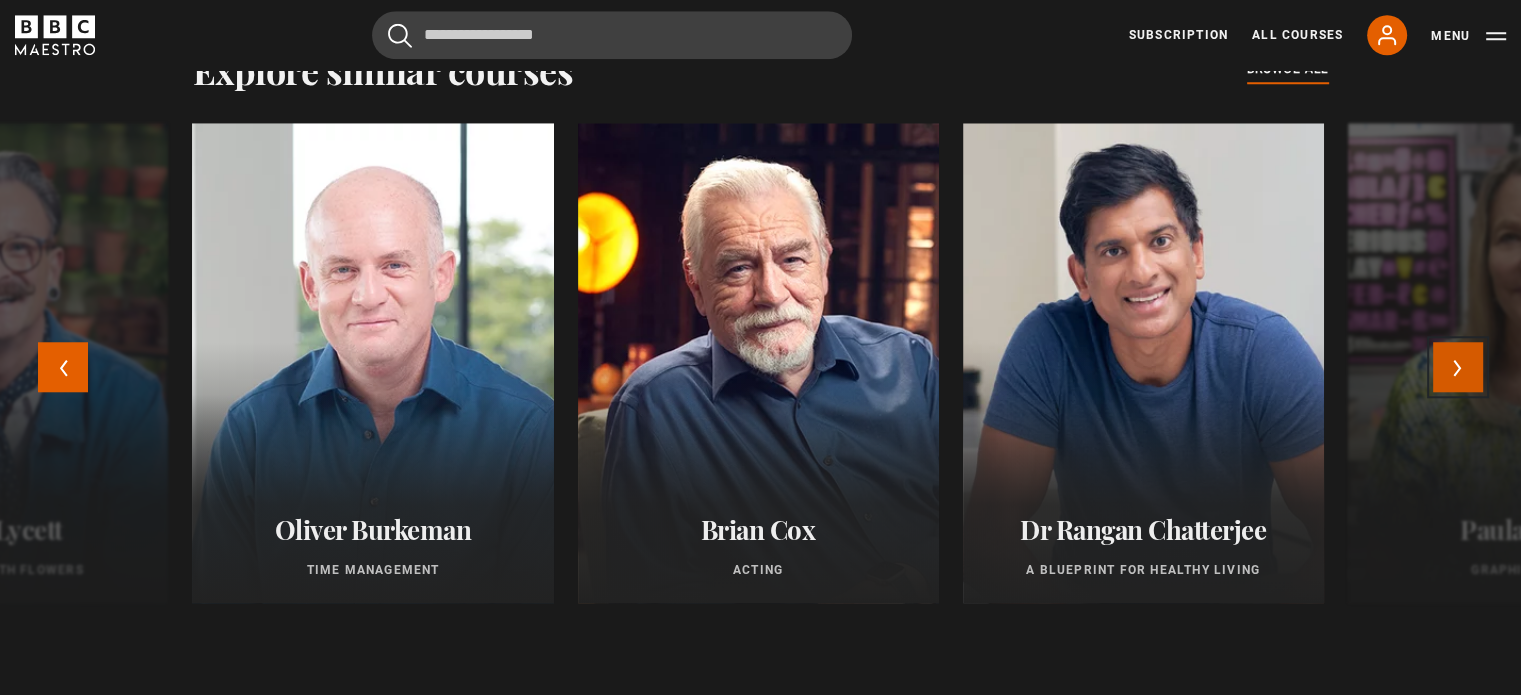 click on "Next" at bounding box center (1458, 367) 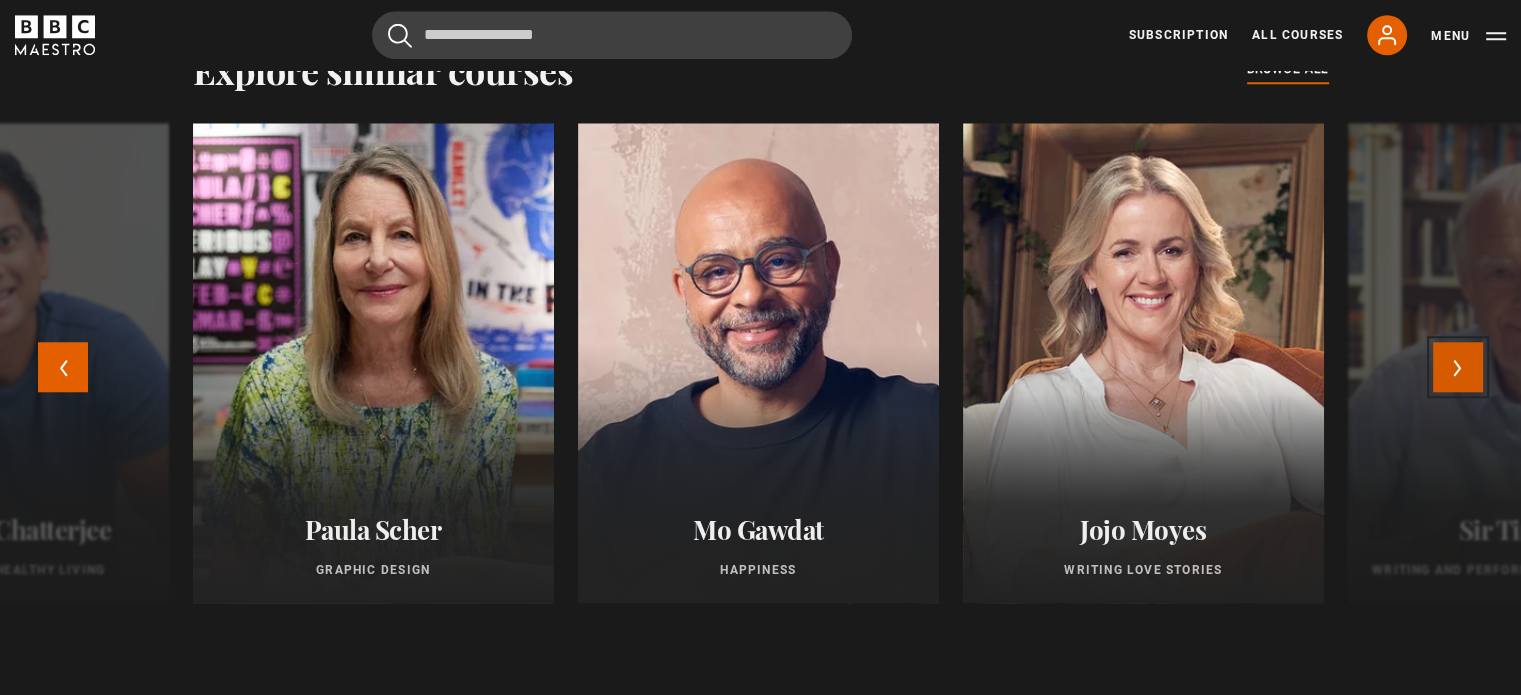 click on "Next" at bounding box center (1458, 367) 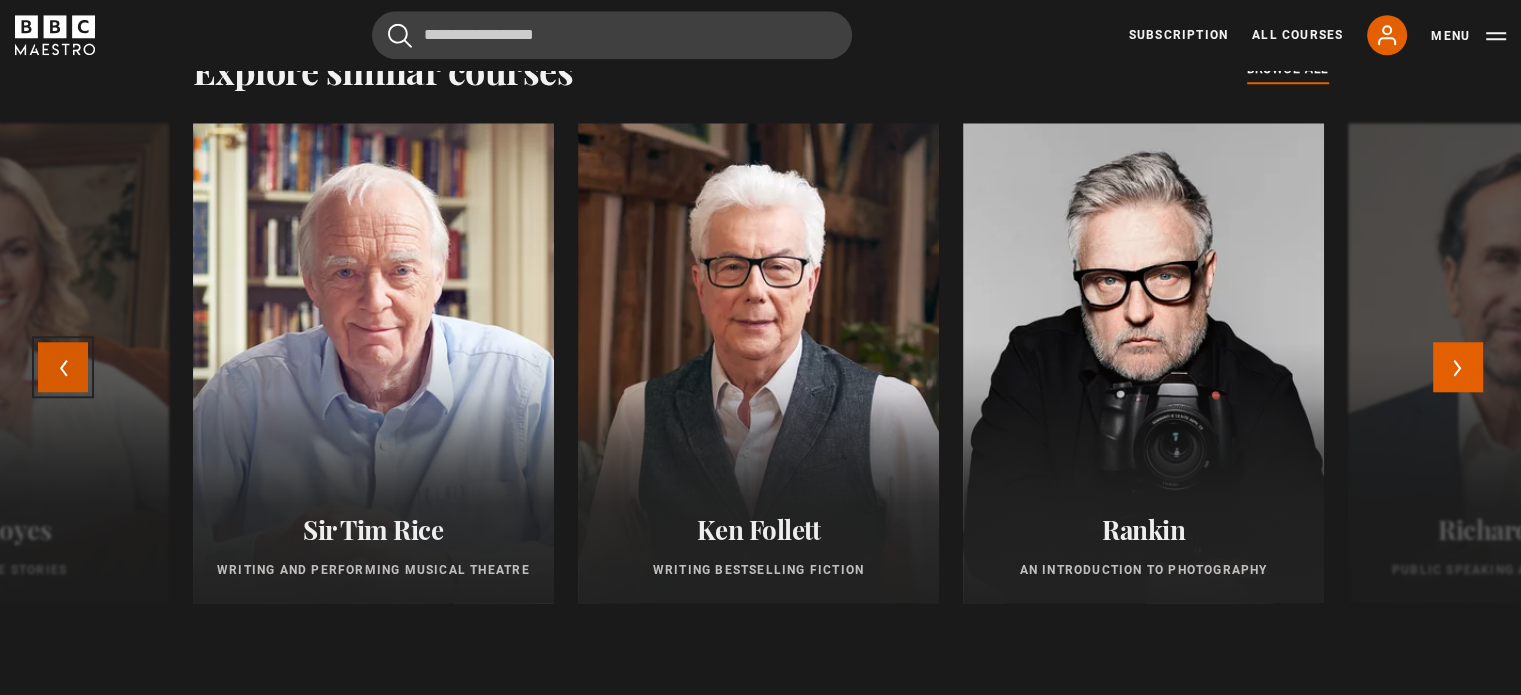 click on "Previous" at bounding box center (63, 367) 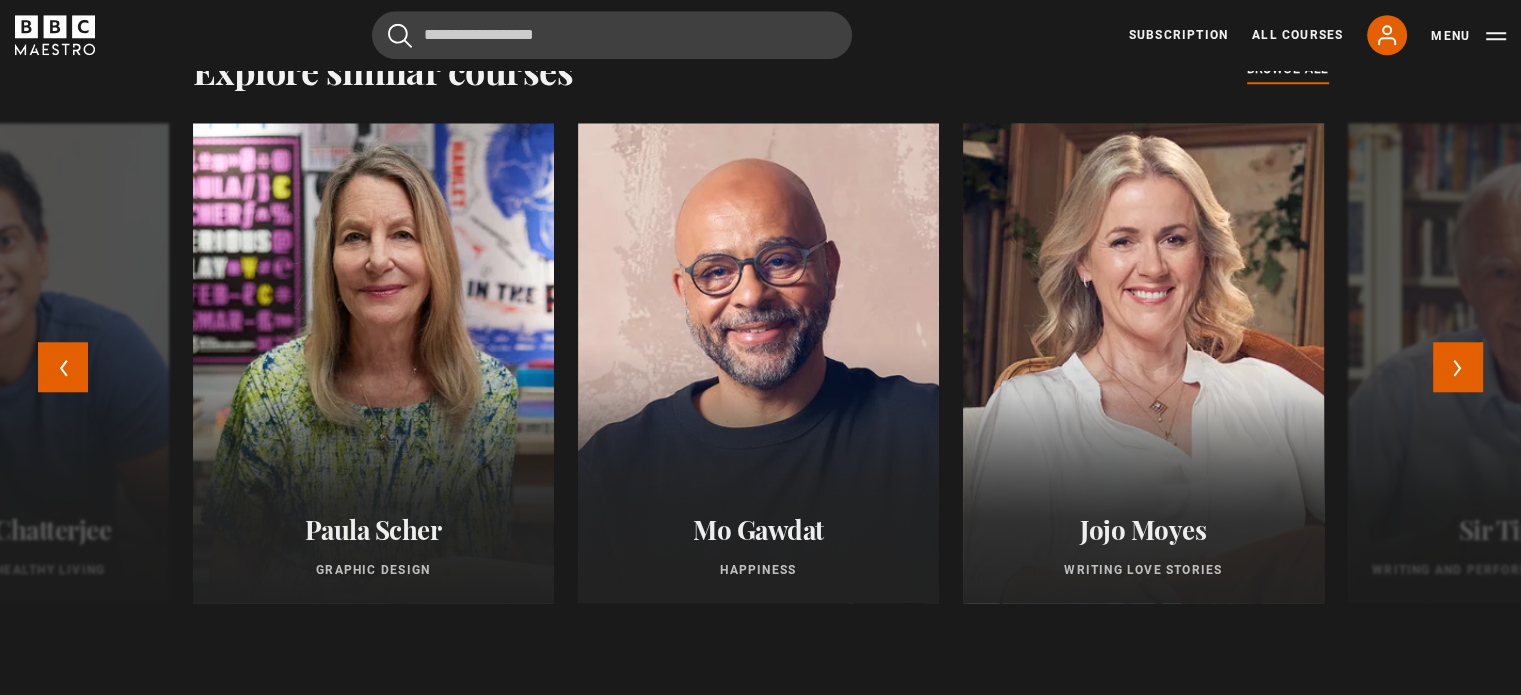 click at bounding box center (1143, 363) 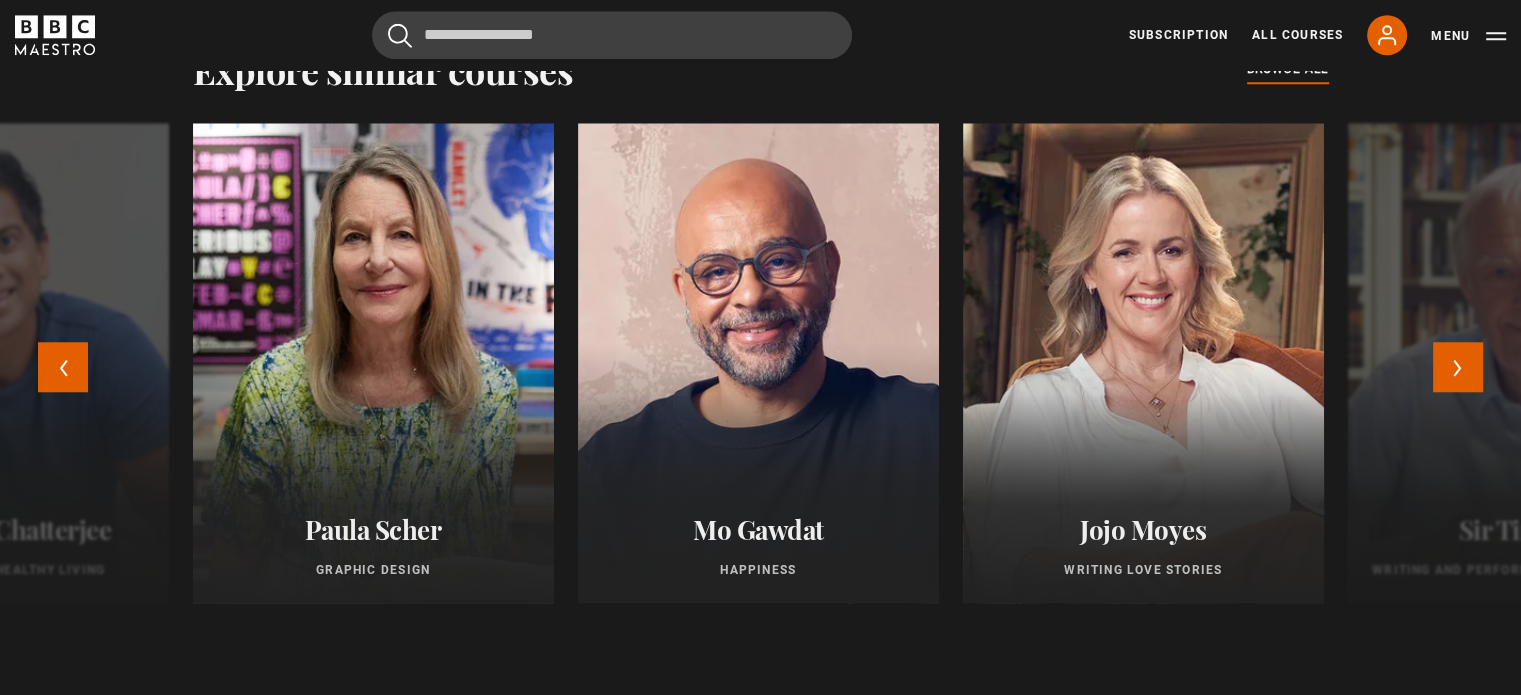 click on "[FIRST] [LAST]
Writing Love Stories" at bounding box center [1143, 546] 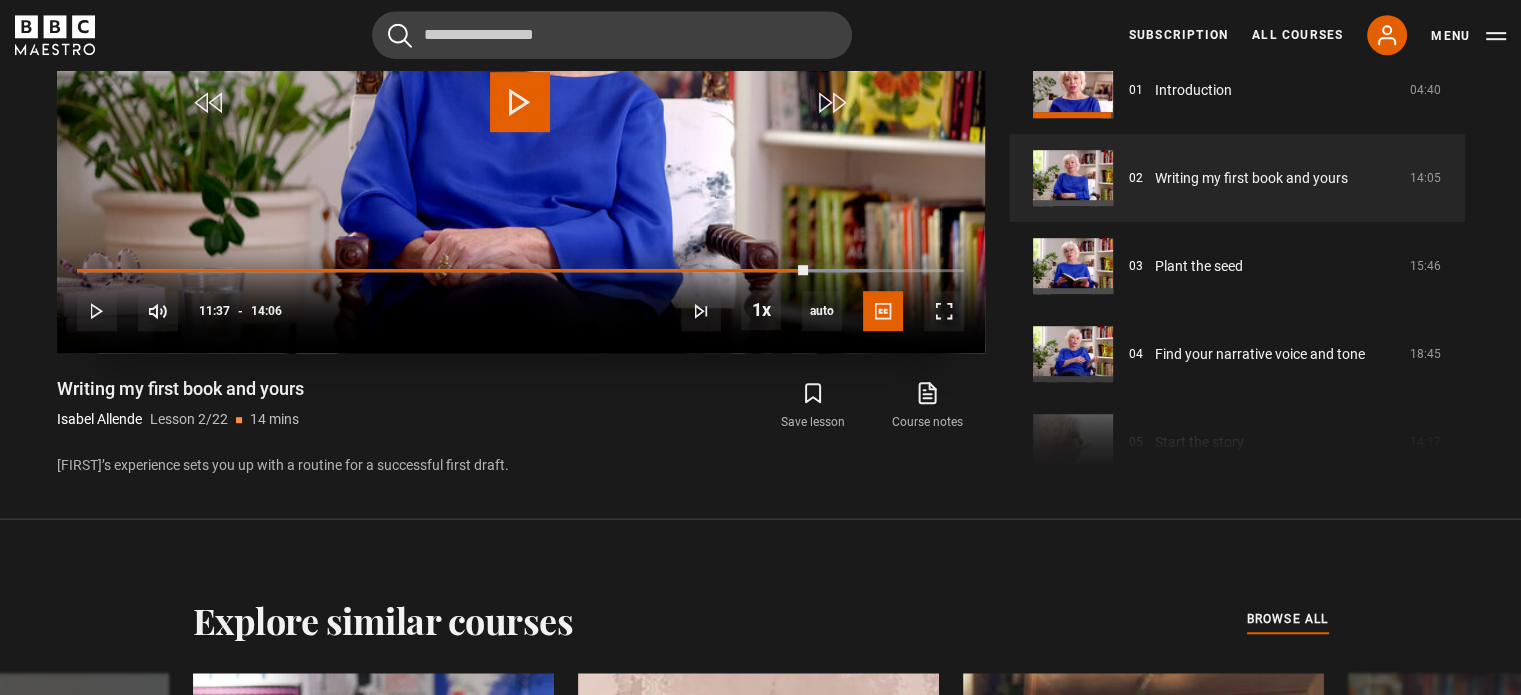 scroll, scrollTop: 977, scrollLeft: 0, axis: vertical 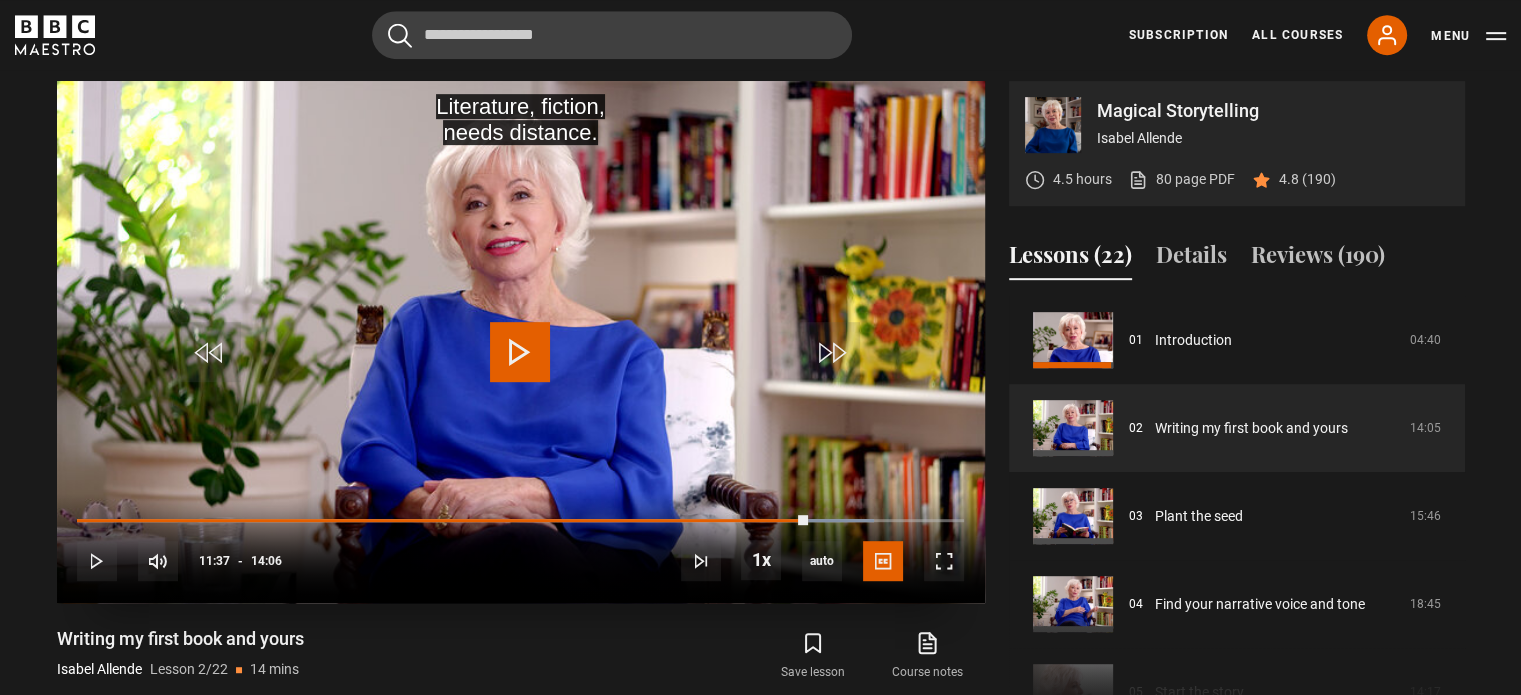 click at bounding box center [521, 342] 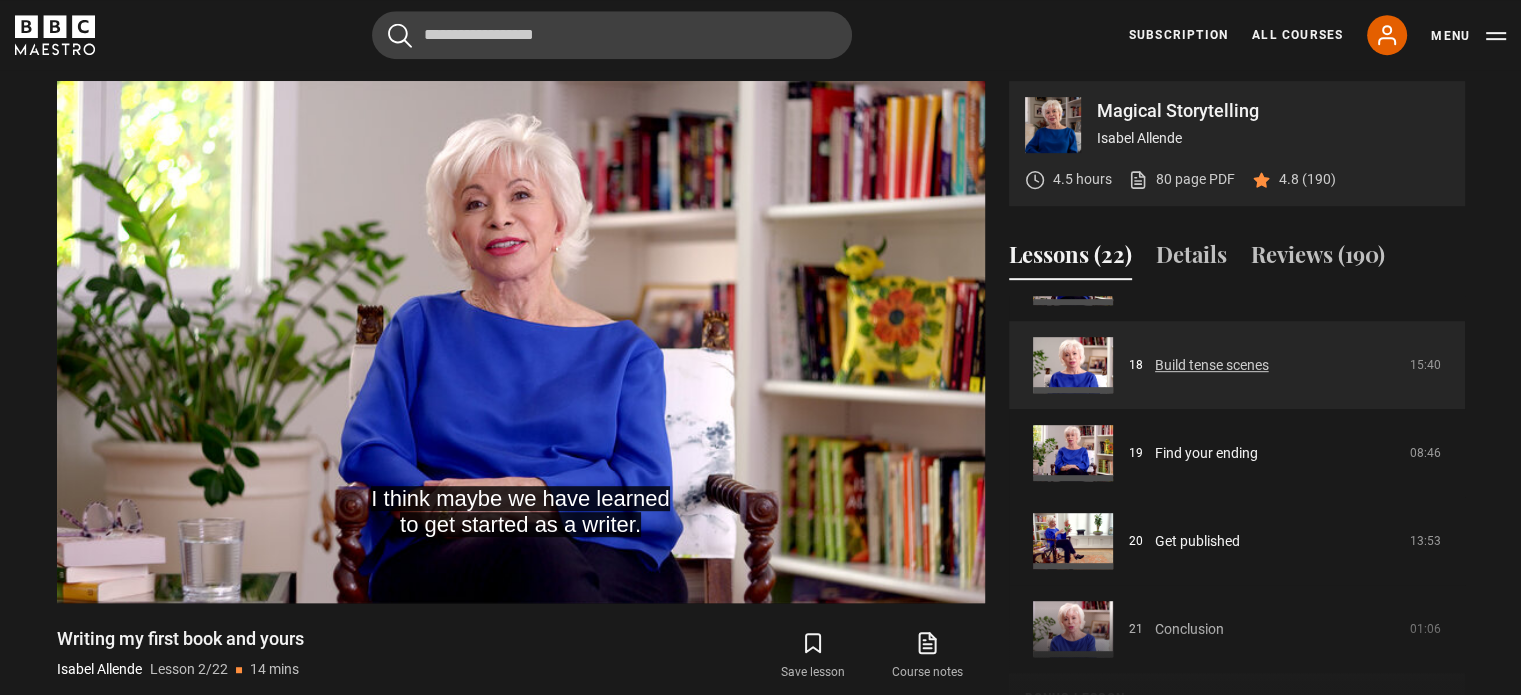 scroll, scrollTop: 1642, scrollLeft: 0, axis: vertical 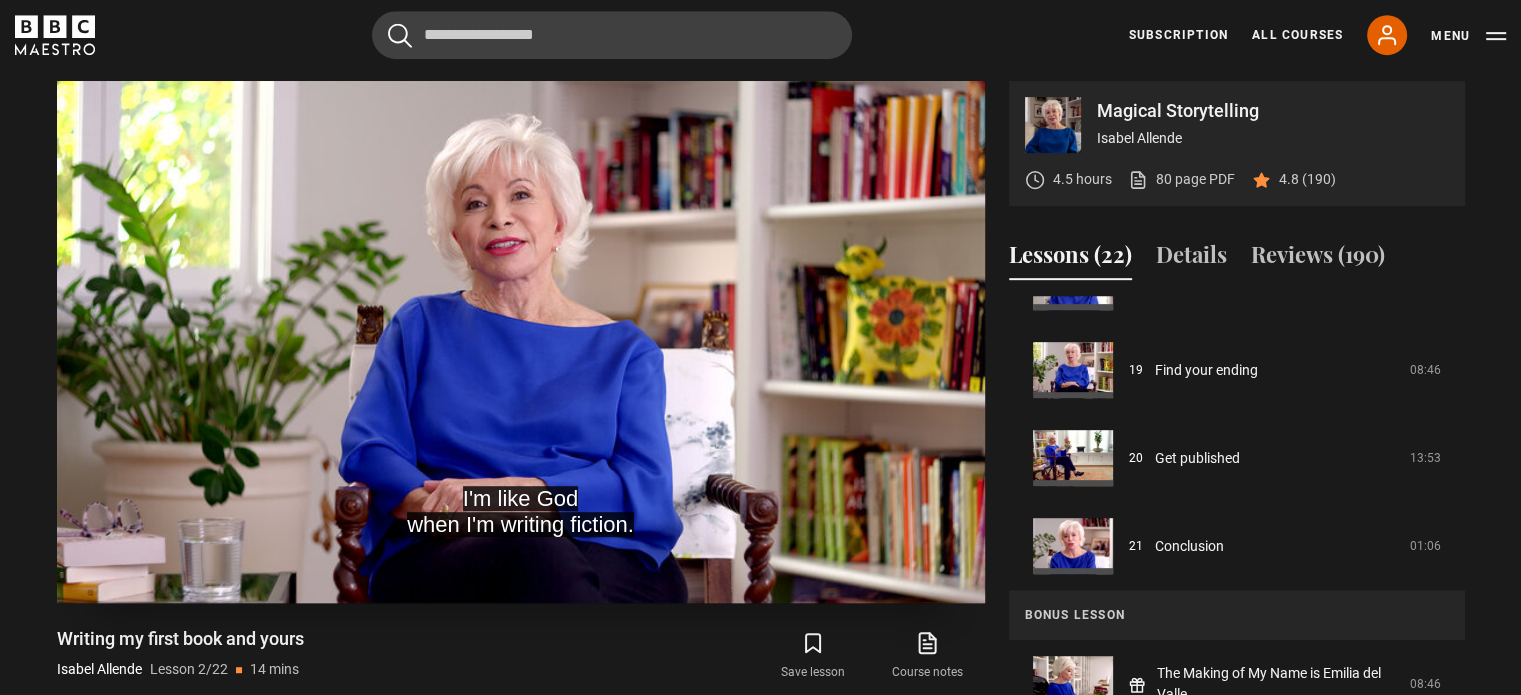 click at bounding box center (521, 342) 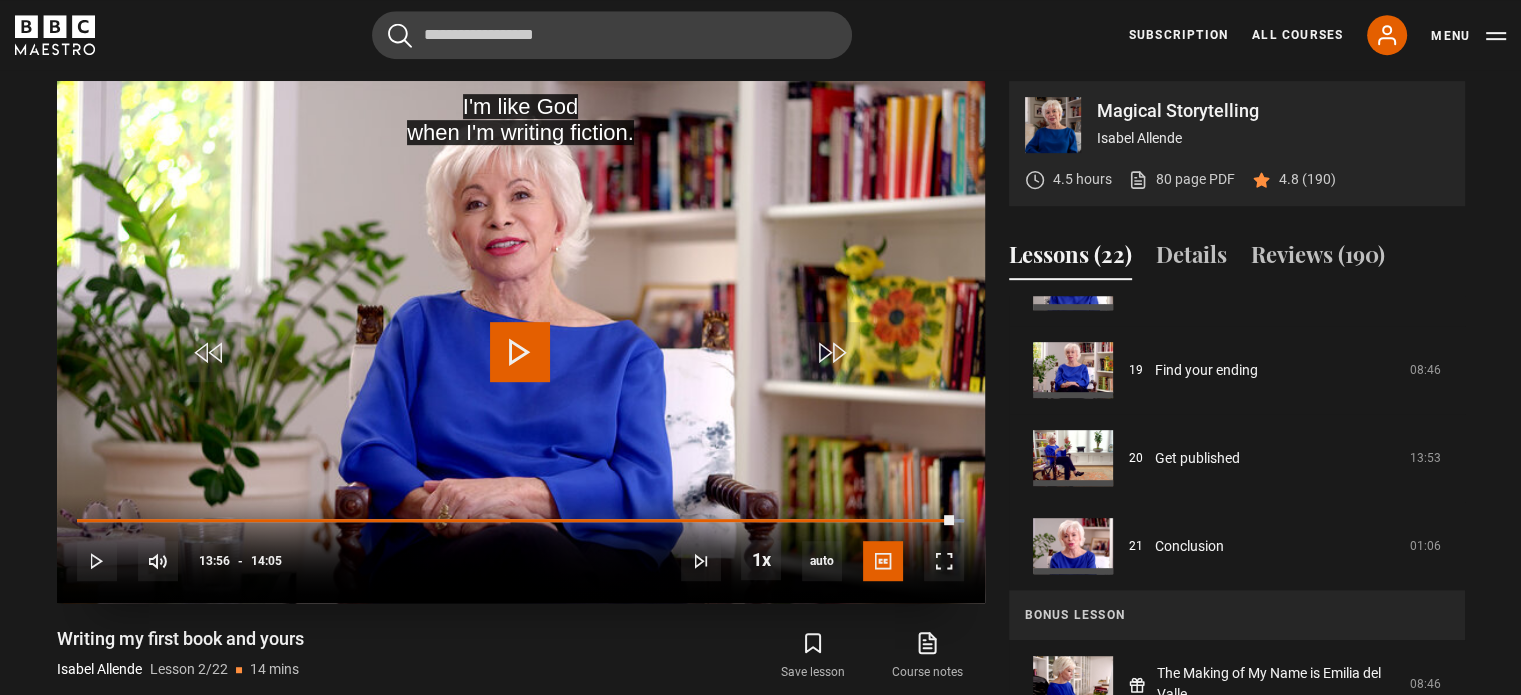 click at bounding box center [520, 352] 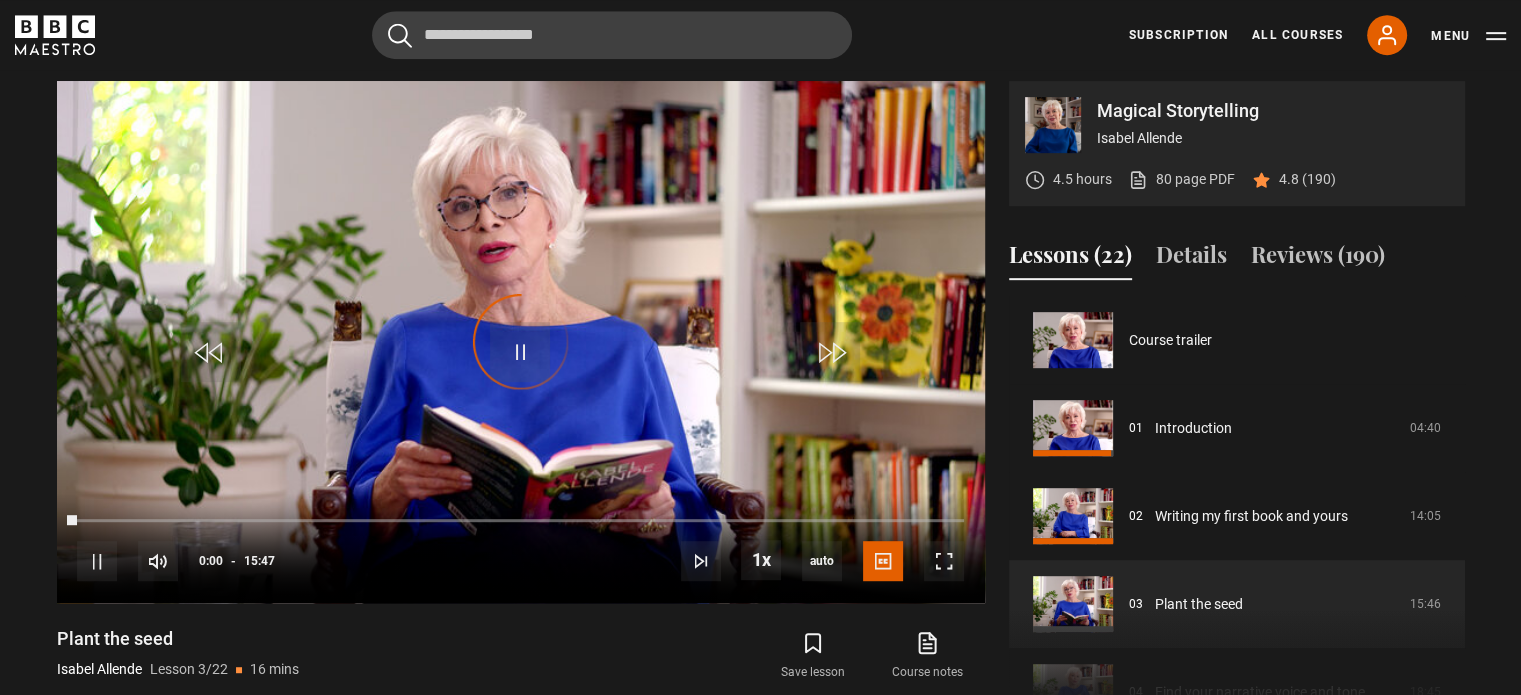 scroll, scrollTop: 176, scrollLeft: 0, axis: vertical 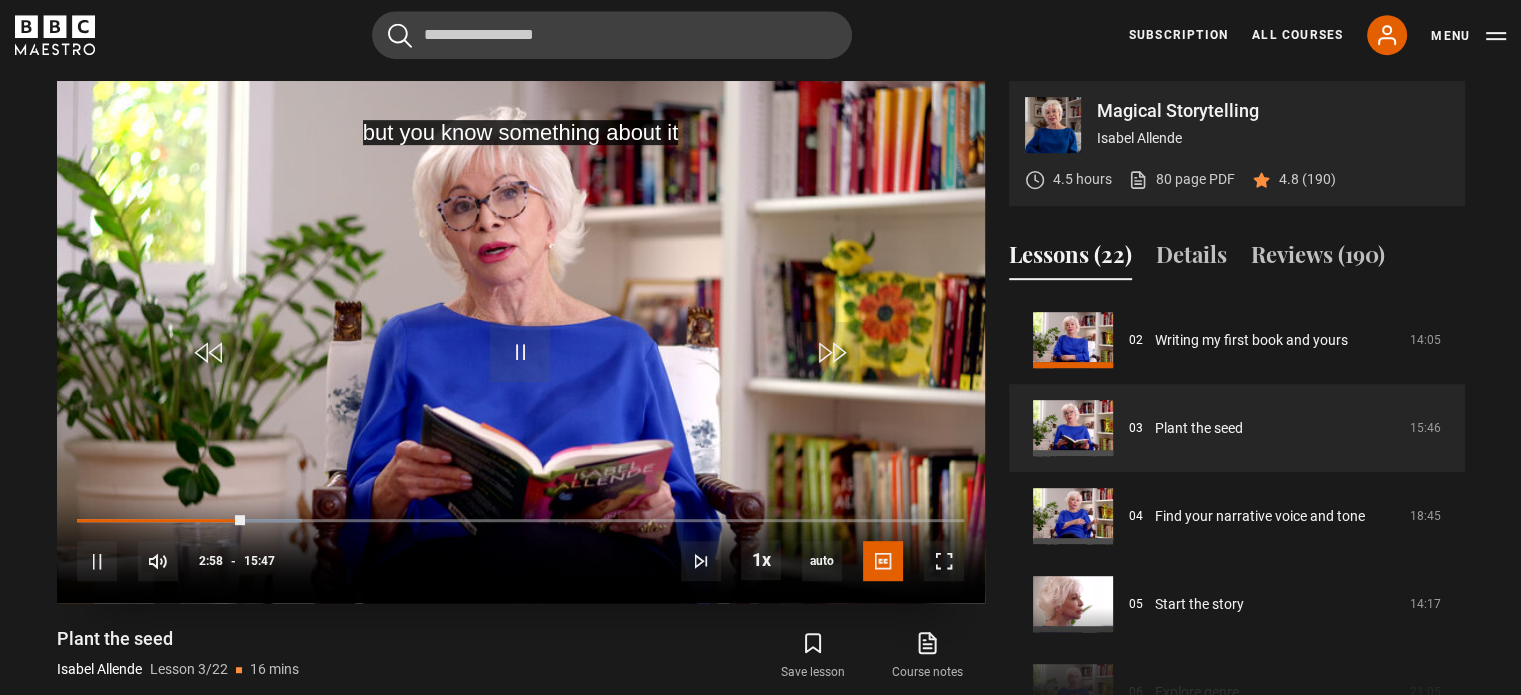 click at bounding box center [521, 342] 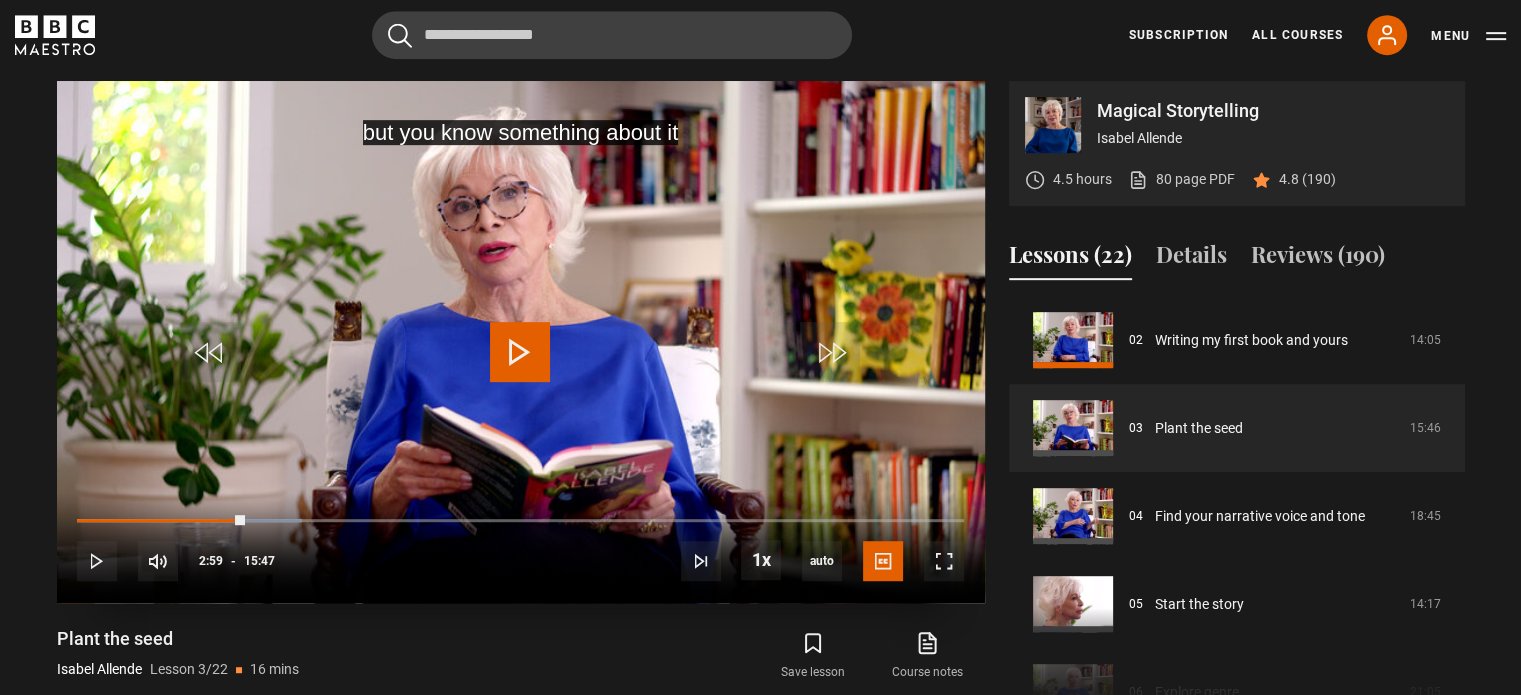 click at bounding box center (520, 352) 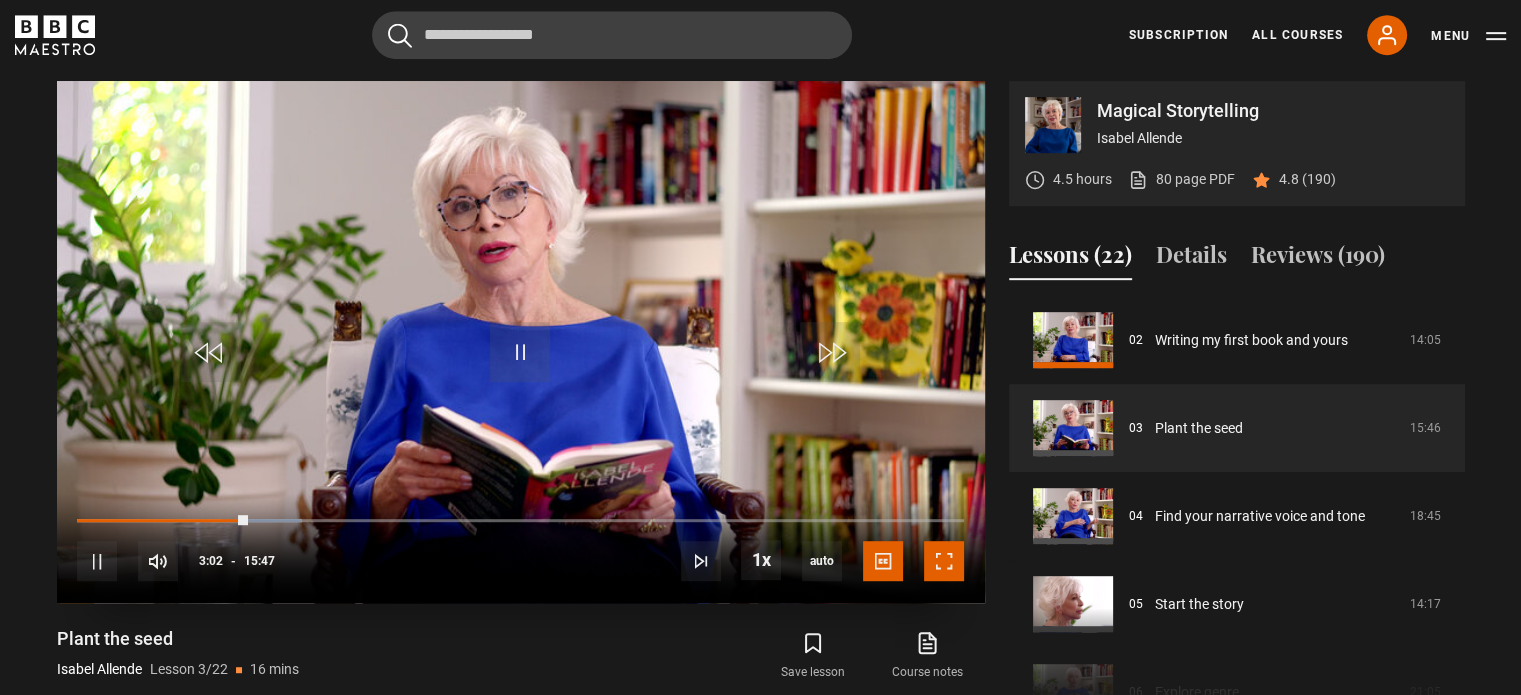 click at bounding box center [944, 561] 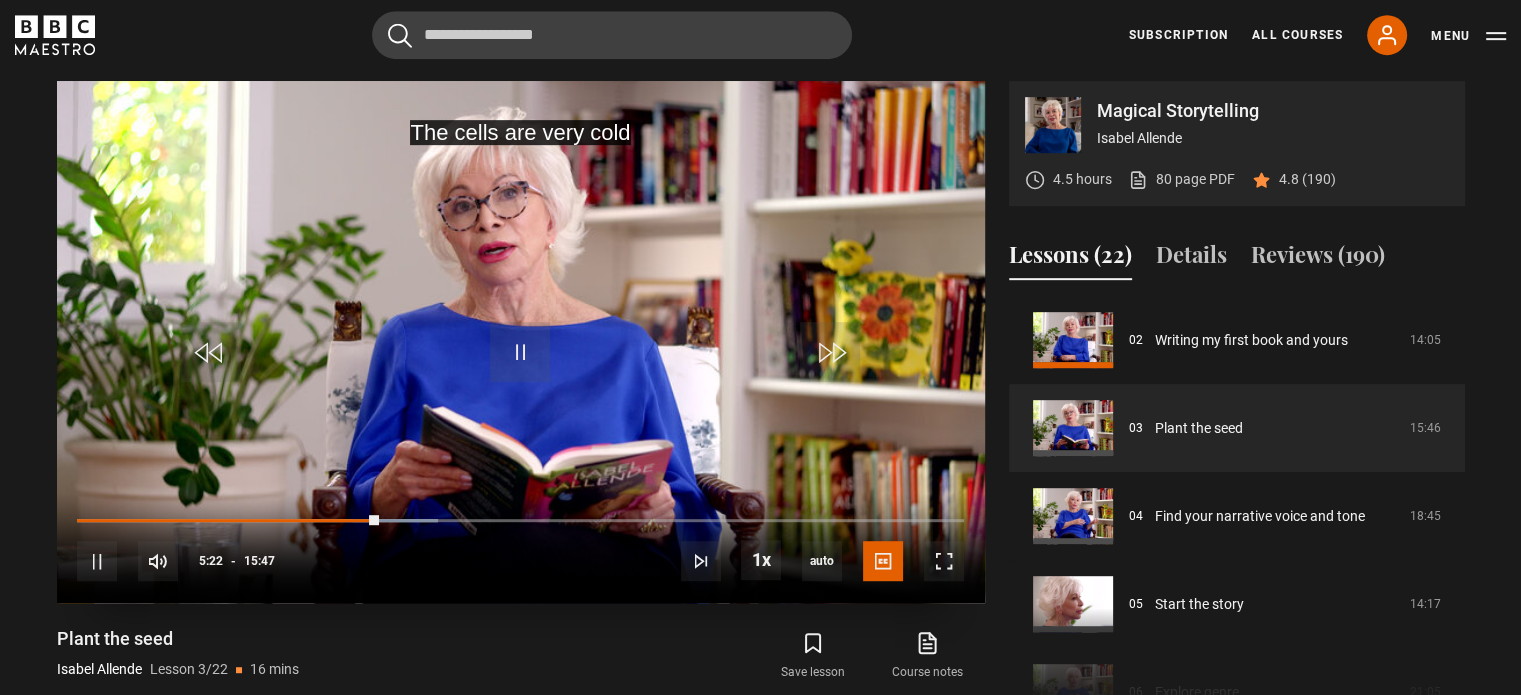 click at bounding box center (521, 342) 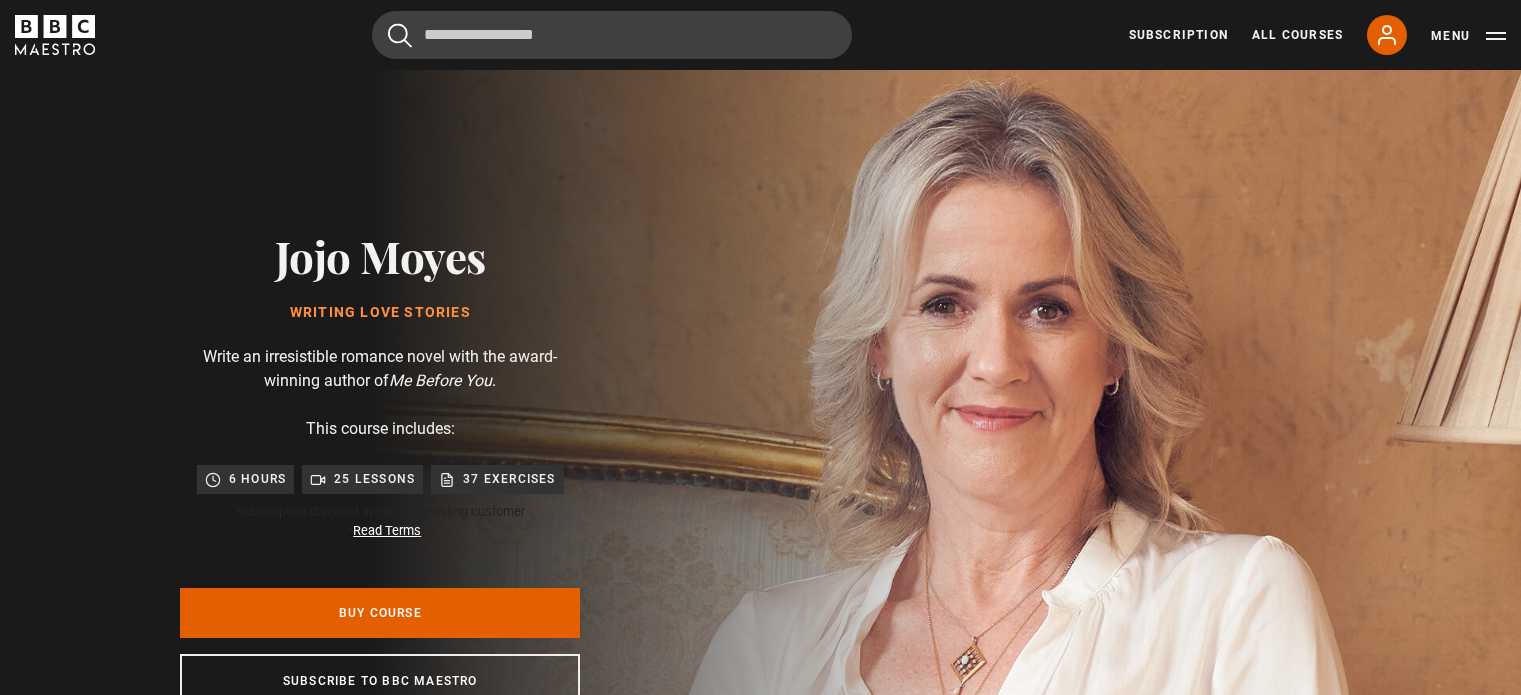 scroll, scrollTop: 0, scrollLeft: 0, axis: both 